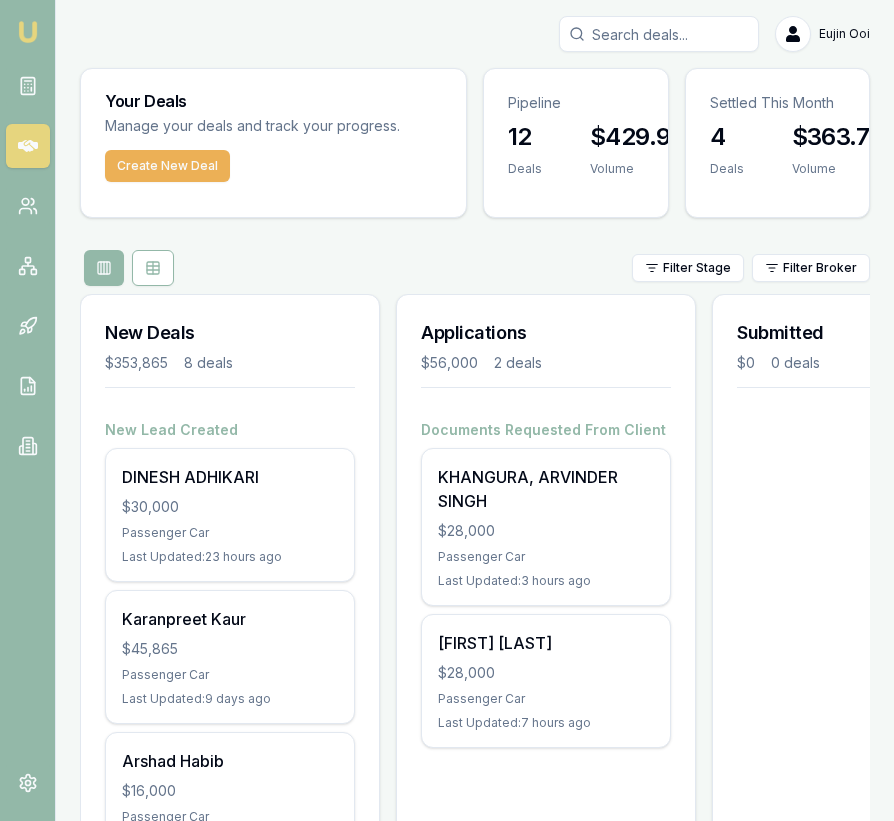 scroll, scrollTop: 0, scrollLeft: 0, axis: both 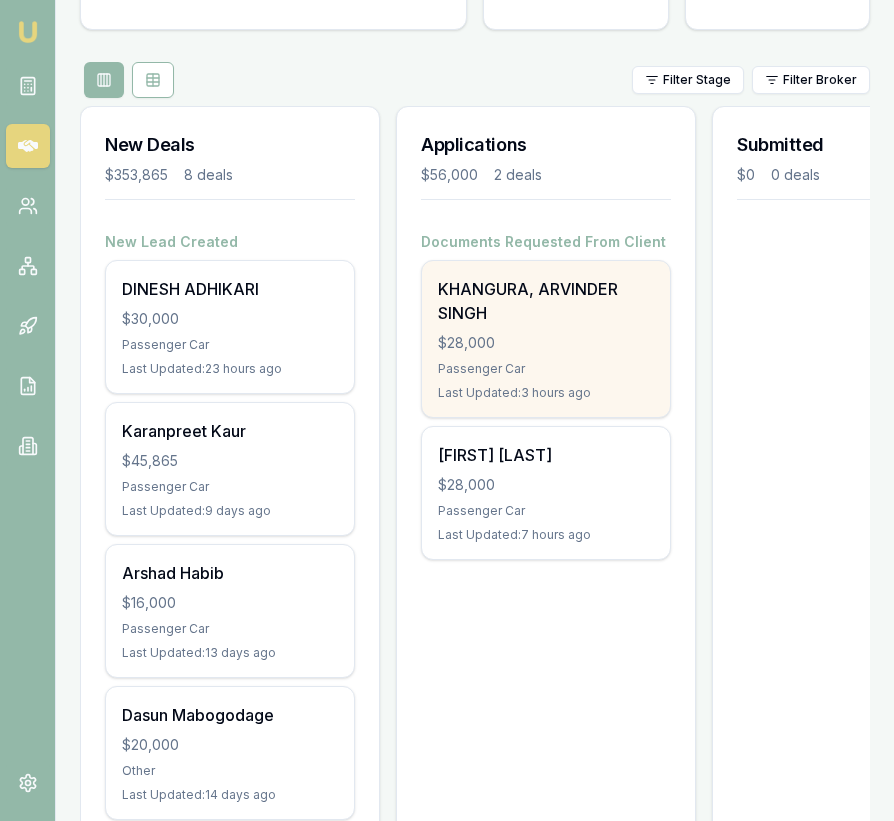 click on "[LAST], [FIRST] $28,000 Passenger Car Last Updated:  3 hours ago" at bounding box center (546, 339) 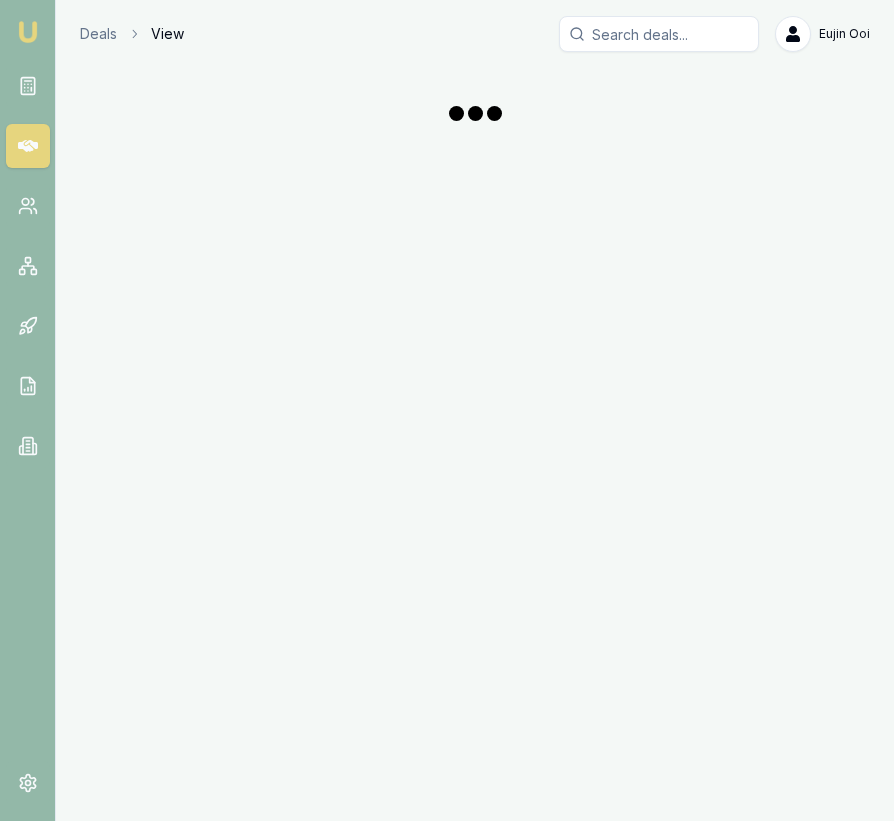 scroll, scrollTop: 0, scrollLeft: 0, axis: both 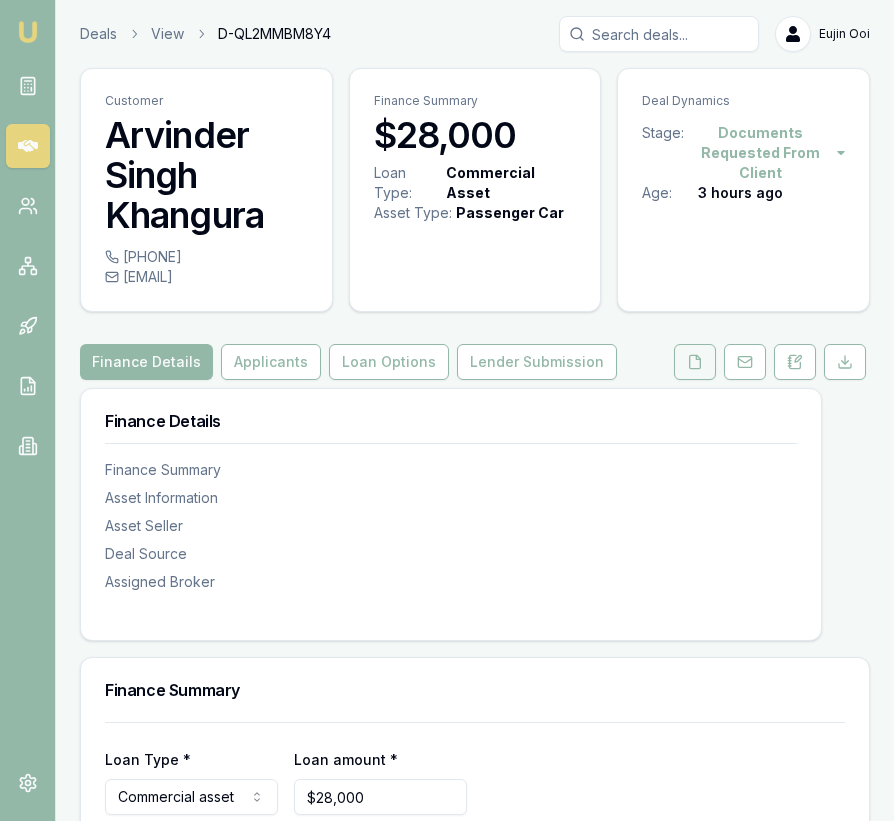 click at bounding box center (695, 362) 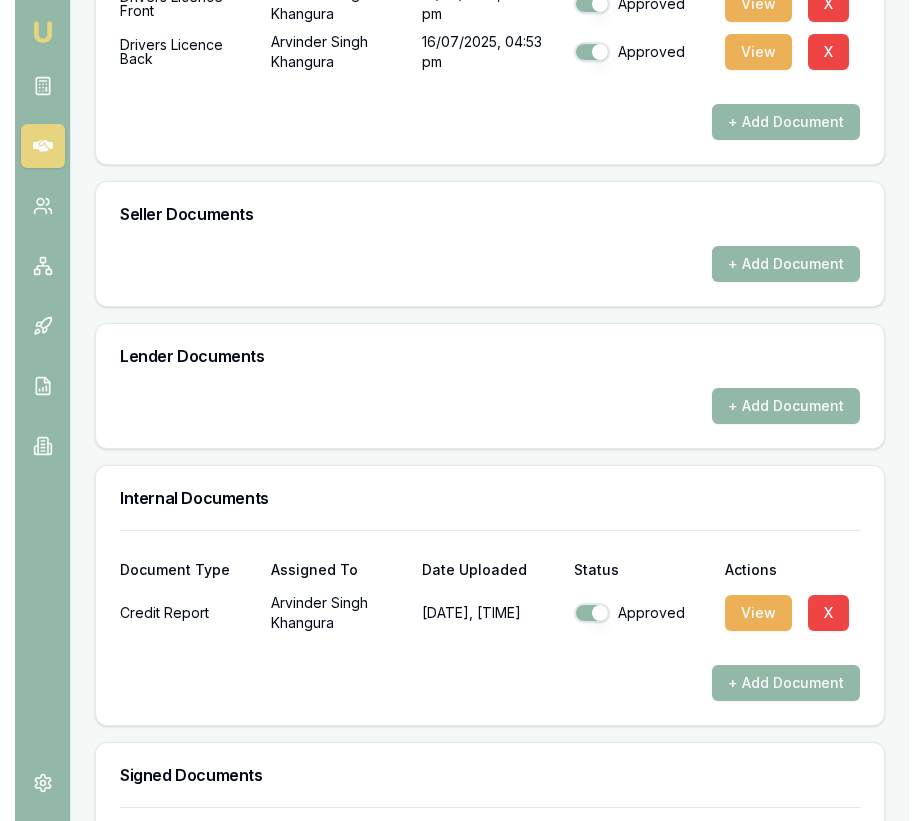 scroll, scrollTop: 1202, scrollLeft: 0, axis: vertical 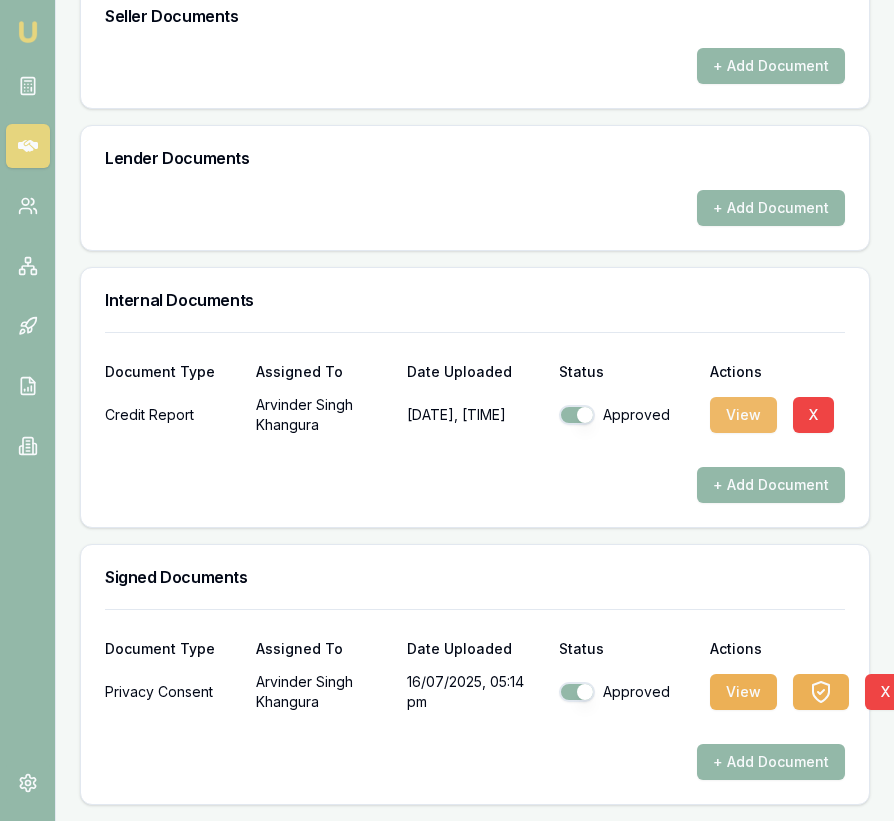 click on "View" at bounding box center (743, 415) 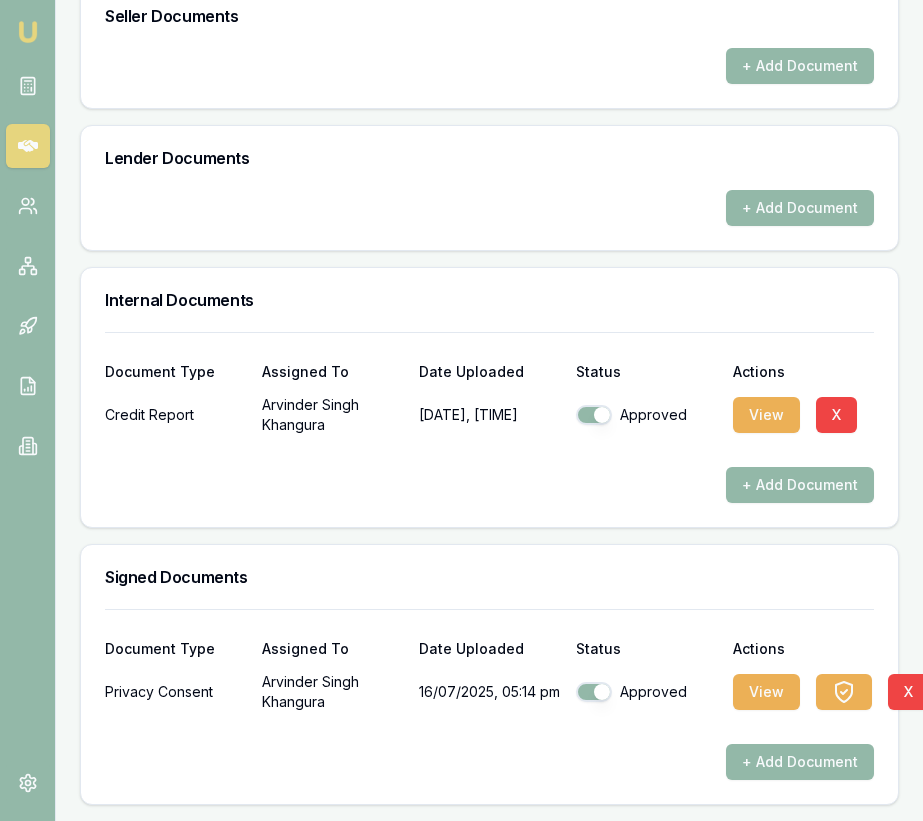 scroll, scrollTop: 0, scrollLeft: 0, axis: both 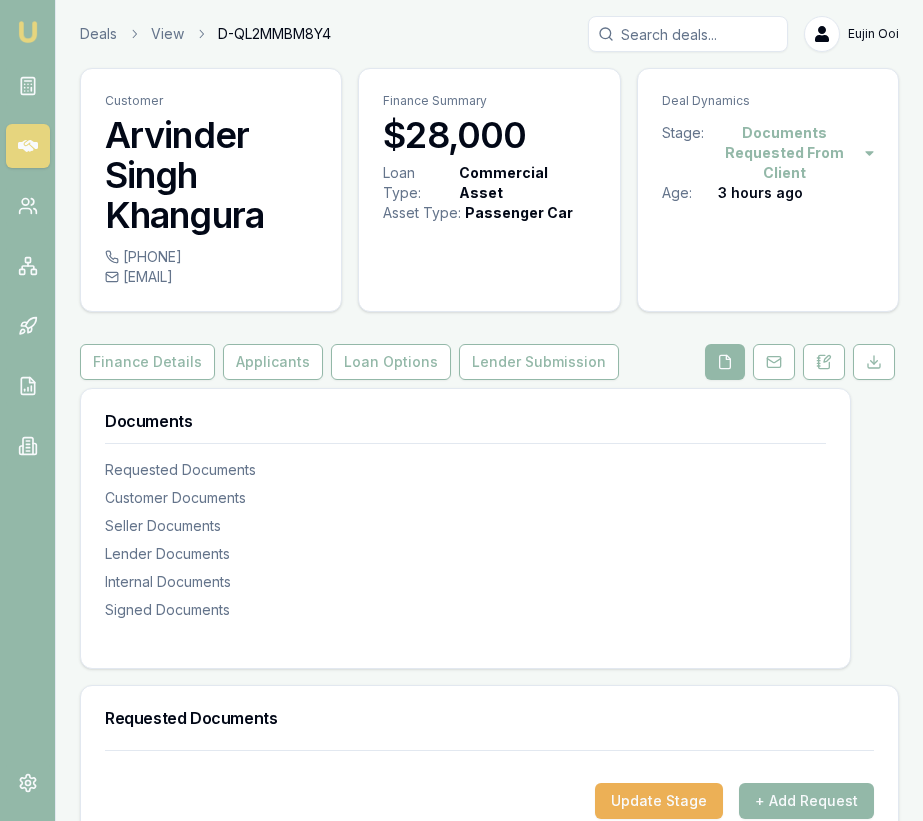 drag, startPoint x: 229, startPoint y: 256, endPoint x: 124, endPoint y: 259, distance: 105.04285 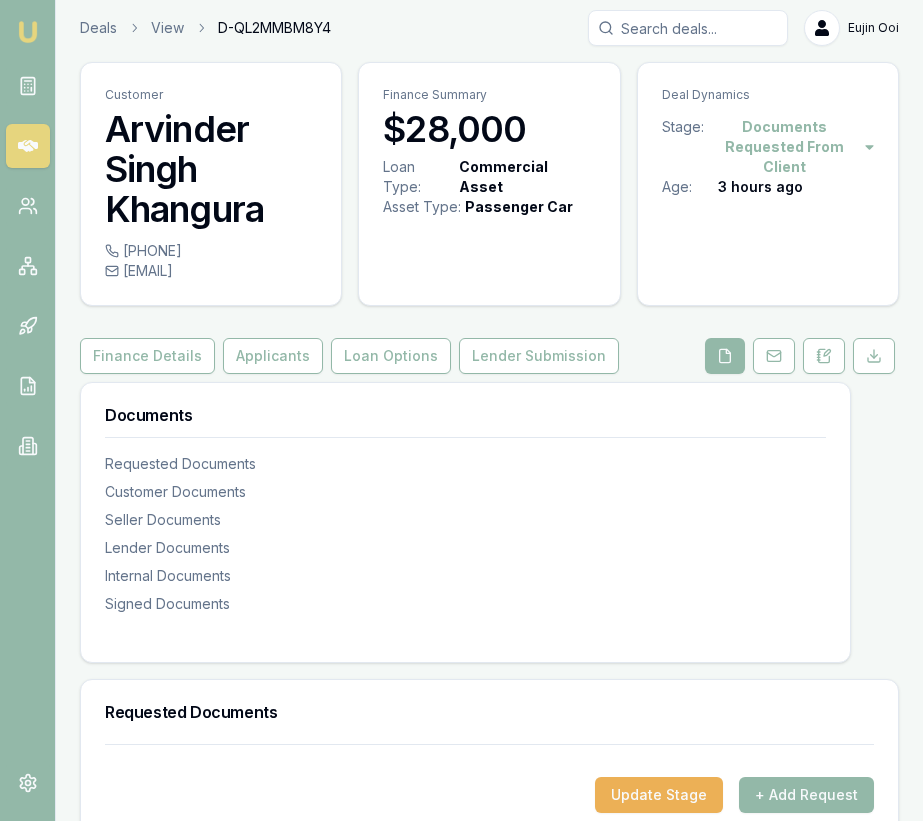 scroll, scrollTop: 14, scrollLeft: 0, axis: vertical 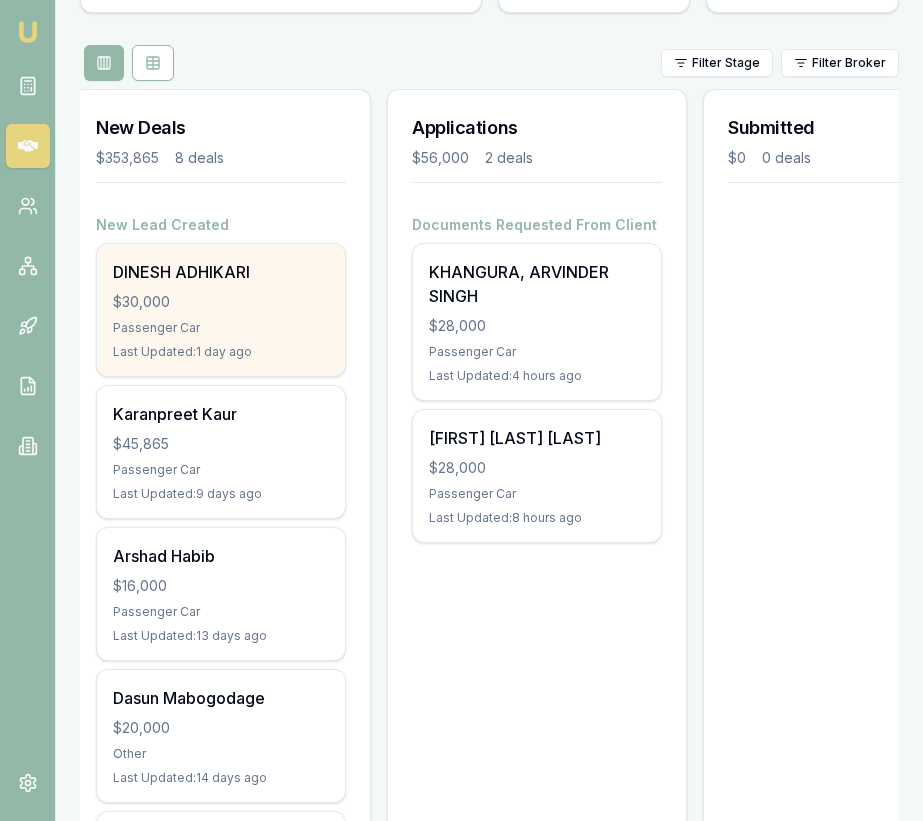 click on "DINESH ADHIKARI" at bounding box center (221, 272) 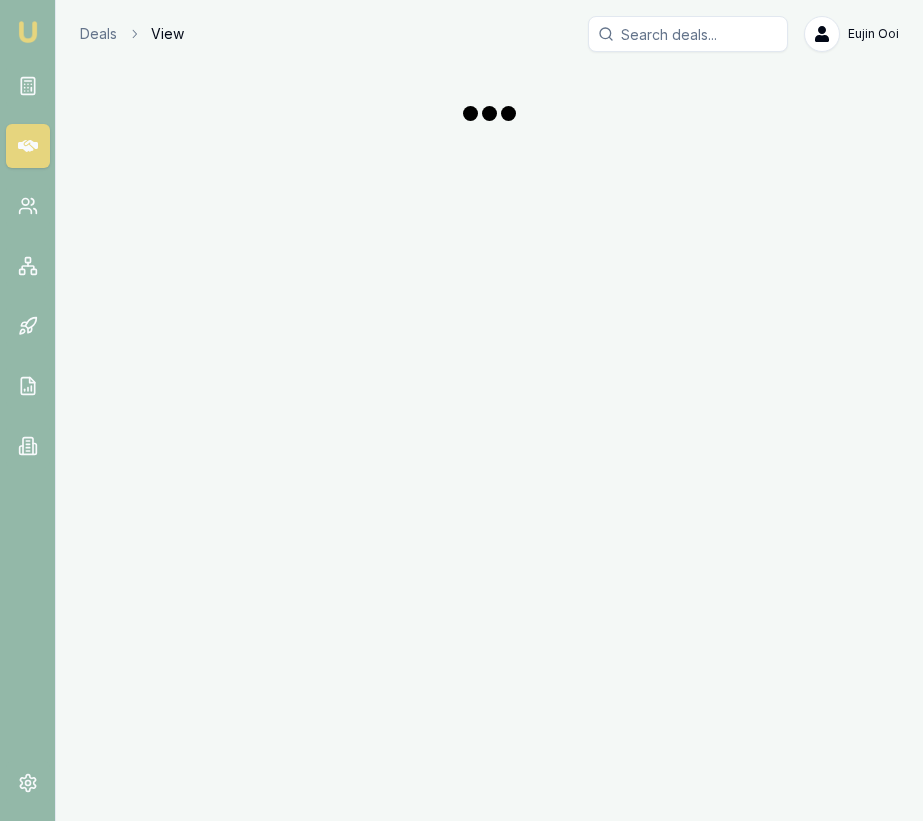 scroll, scrollTop: 0, scrollLeft: 0, axis: both 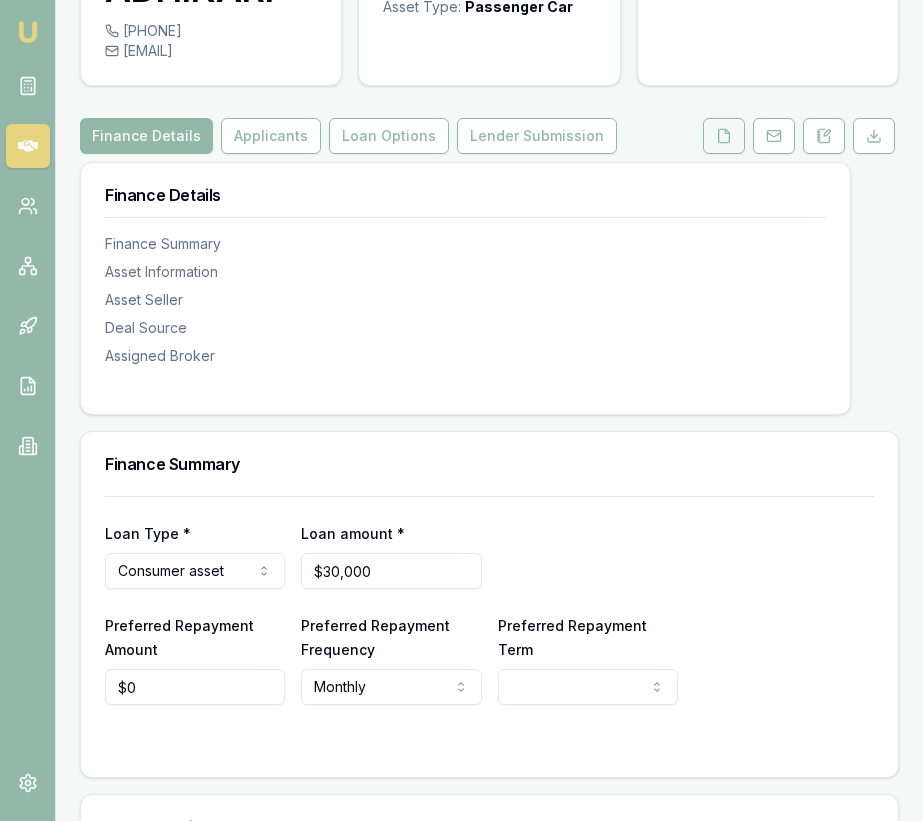 click at bounding box center (724, 136) 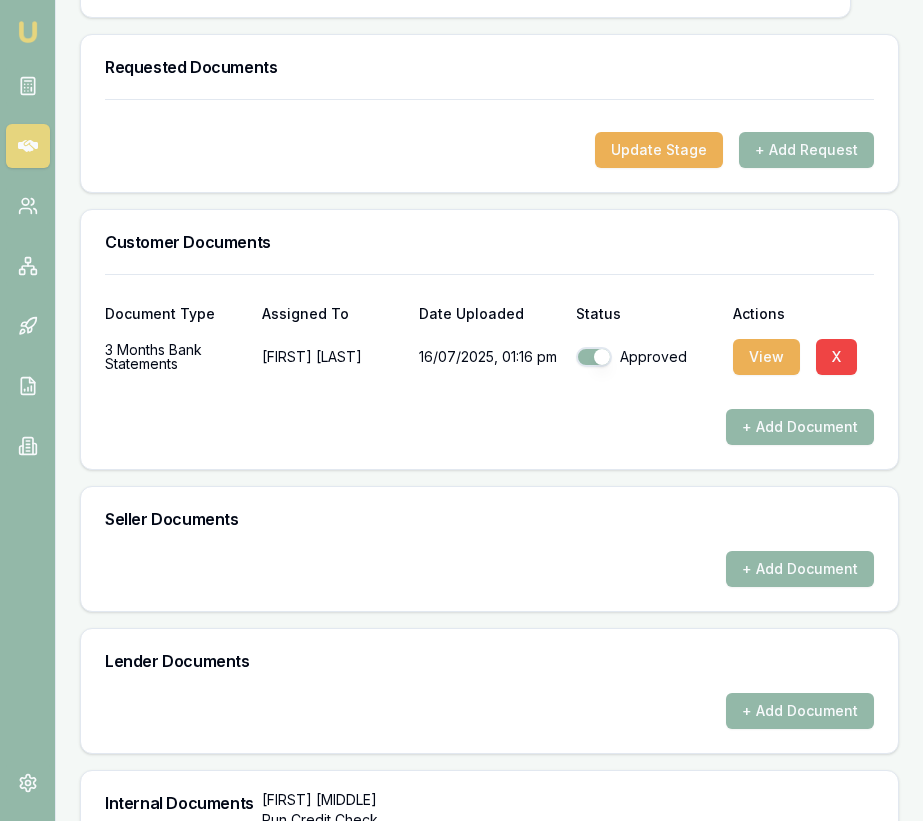 scroll, scrollTop: 630, scrollLeft: 0, axis: vertical 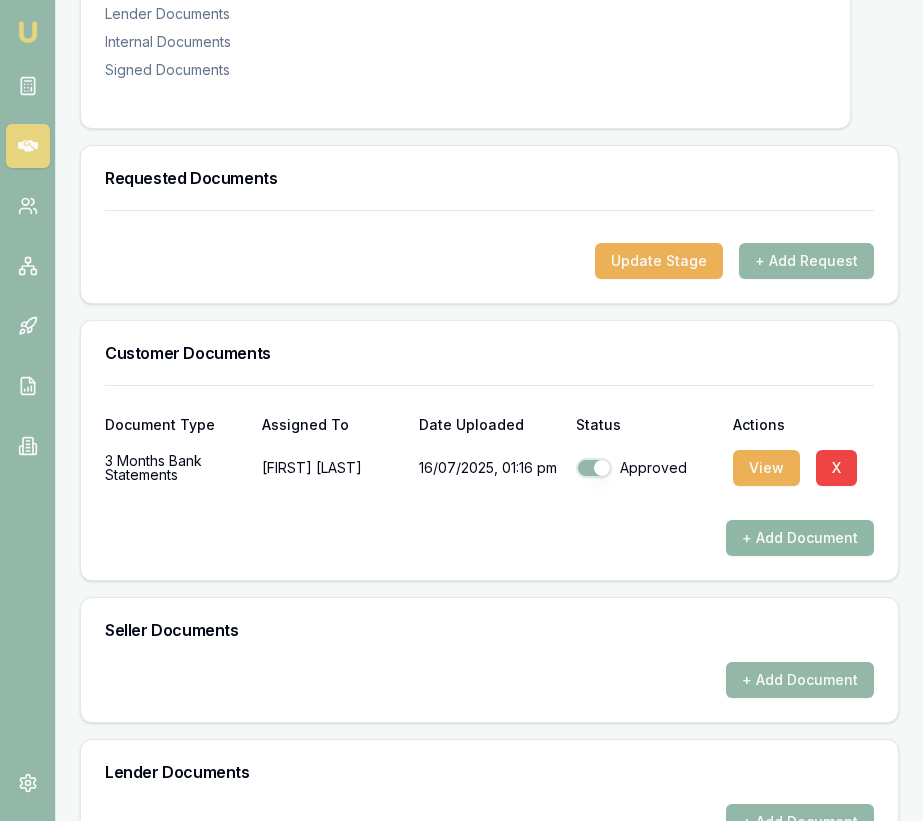 click on "+ Add Document" at bounding box center [800, 538] 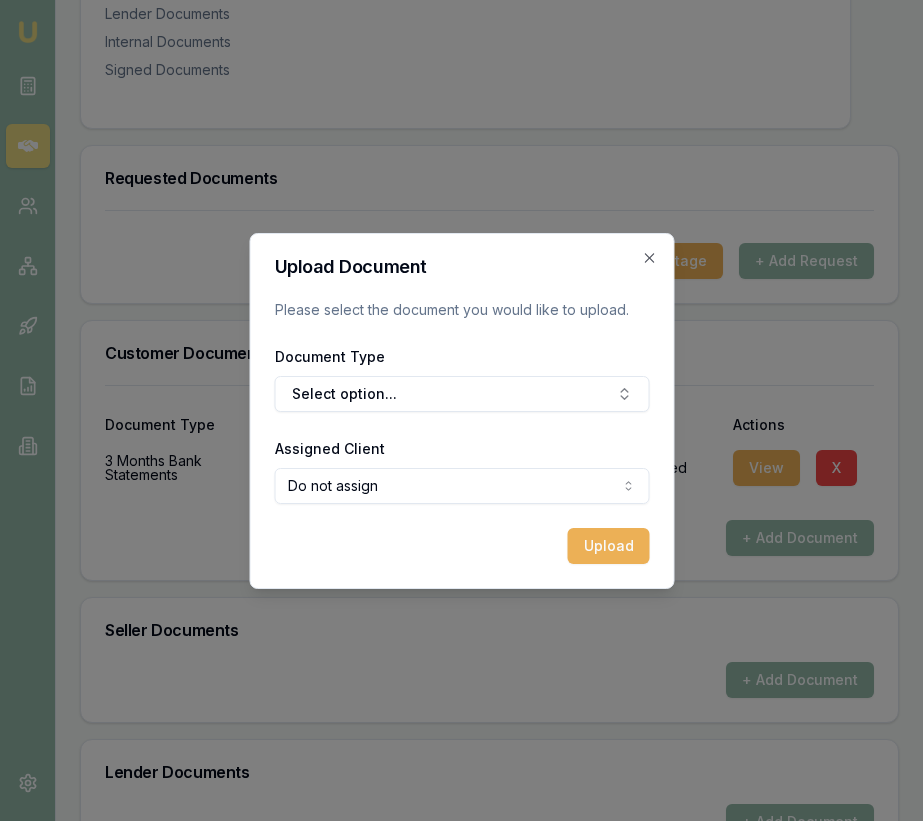 scroll, scrollTop: 503, scrollLeft: 0, axis: vertical 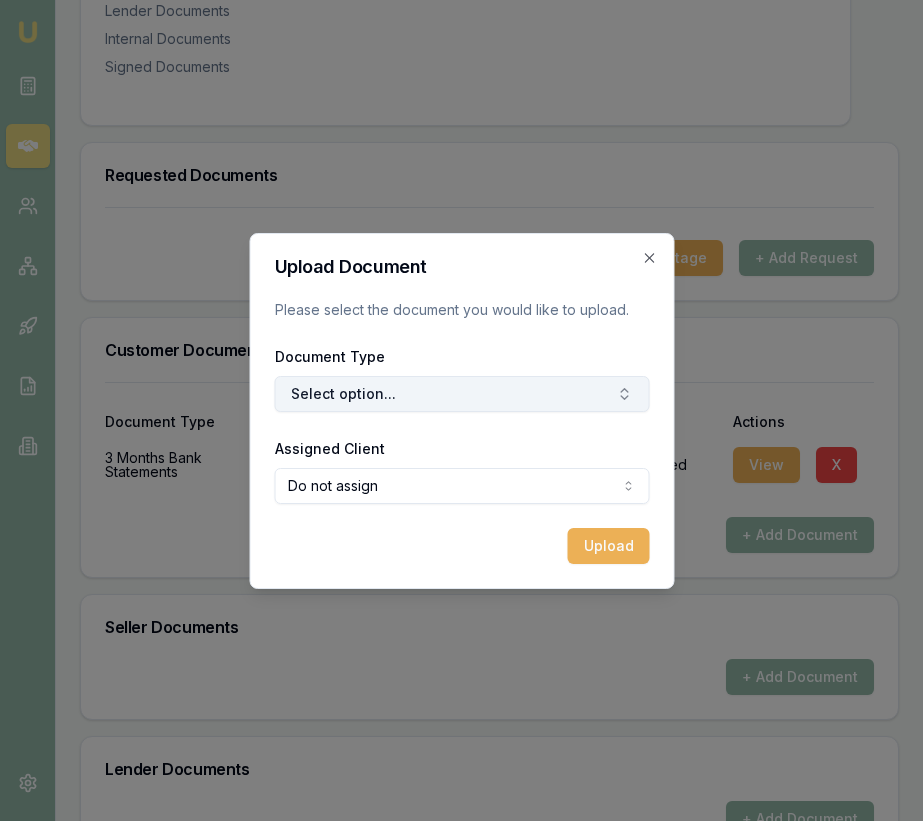 click on "Select option..." at bounding box center [461, 394] 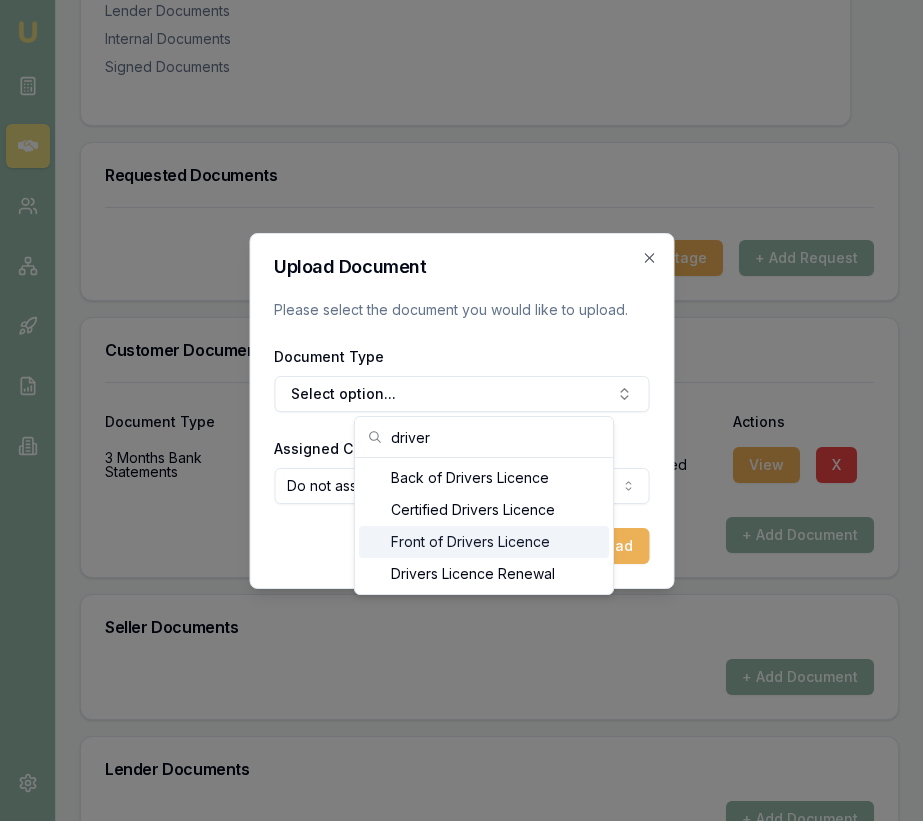 type on "driver" 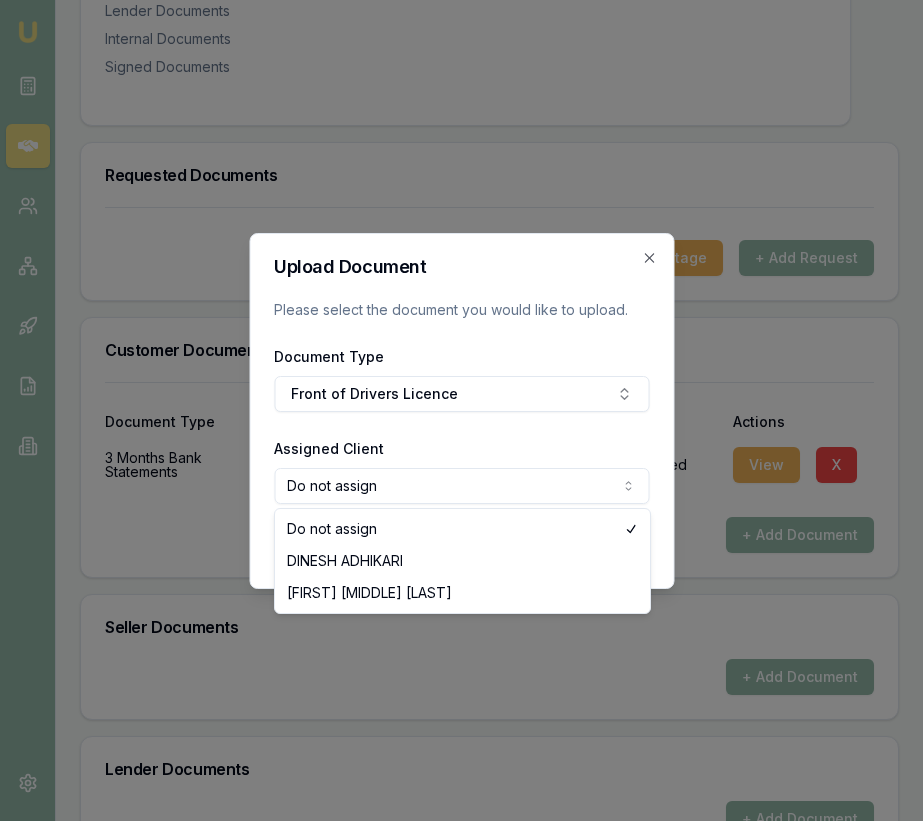 click on "Emu Broker Deals View D-BS52ZXSNAD Eujin Ooi Toggle Menu Customer [FIRST] [LAST] [PHONE] support@example.com Finance Summary $30,000 Loan Type: Consumer Asset Asset Type : Passenger Car Deal Dynamics Stage: New Lead Created Age: 1 day ago HEM: Needs More Data Finance Details Applicants Loan Options Lender Submission Documents Requested Documents Customer Documents Seller Documents Lender Documents Internal Documents Signed Documents Requested Documents Update Stage + Add Request Customer Documents Document Type Assigned To Date Uploaded Status Actions 3 Months Bank Statements [FIRST]   [LAST] 16/07/2025, 01:16 pm Approved View X + Add Document Seller Documents + Add Document Lender Documents + Add Document Internal Documents + Add Document Signed Documents Document Type Assigned To Date Uploaded Status Actions Credit Guide [FIRST][MIDDLE]   [LAST] 16/07/2025, 01:12 pm Approved View X Privacy Consent [FIRST]   [LAST] 16/07/2025, 12:34 pm Approved View X Credit Guide [FIRST]   [LAST] View" at bounding box center (461, -93) 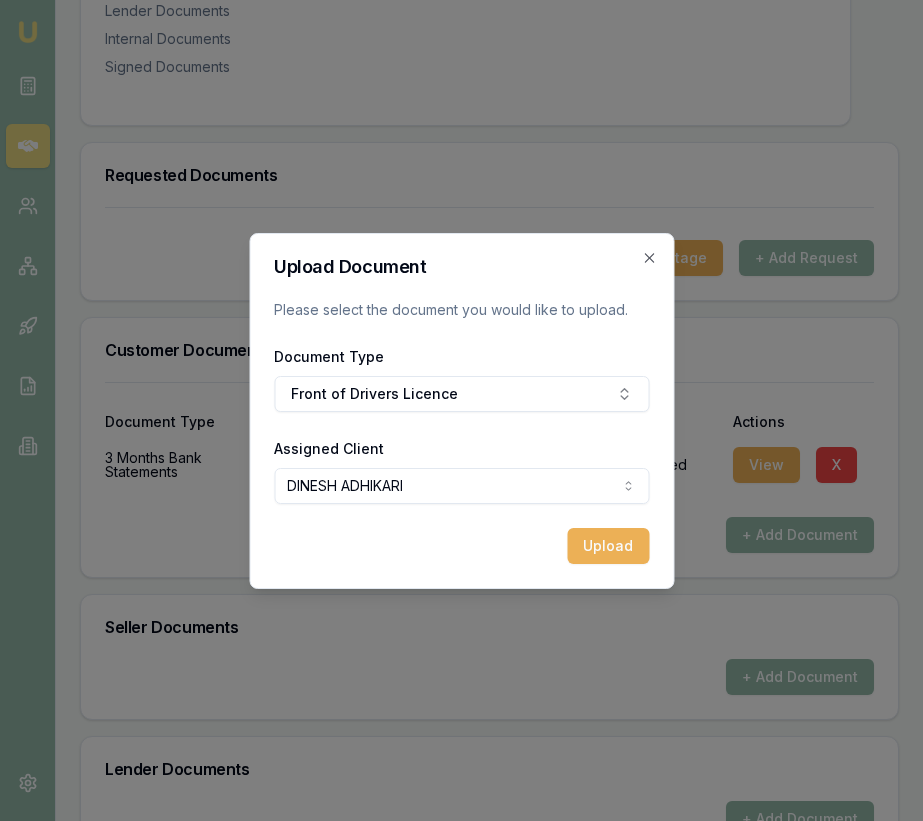 click on "Upload" at bounding box center (608, 546) 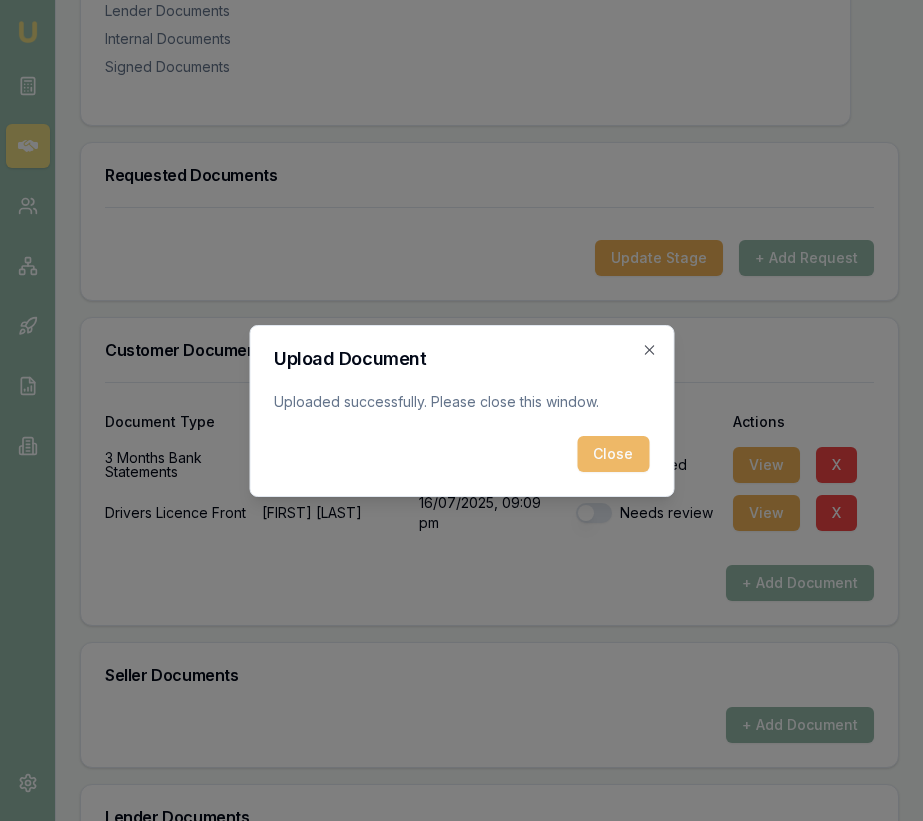 click on "Close" at bounding box center (613, 454) 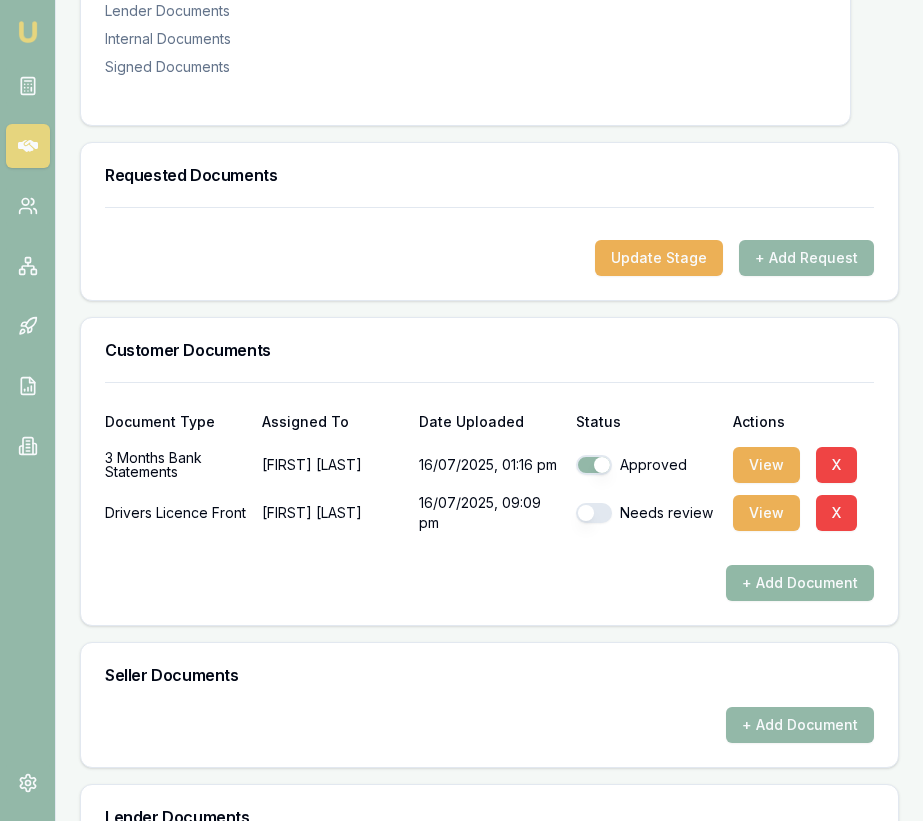 click on "+ Add Document" at bounding box center (800, 583) 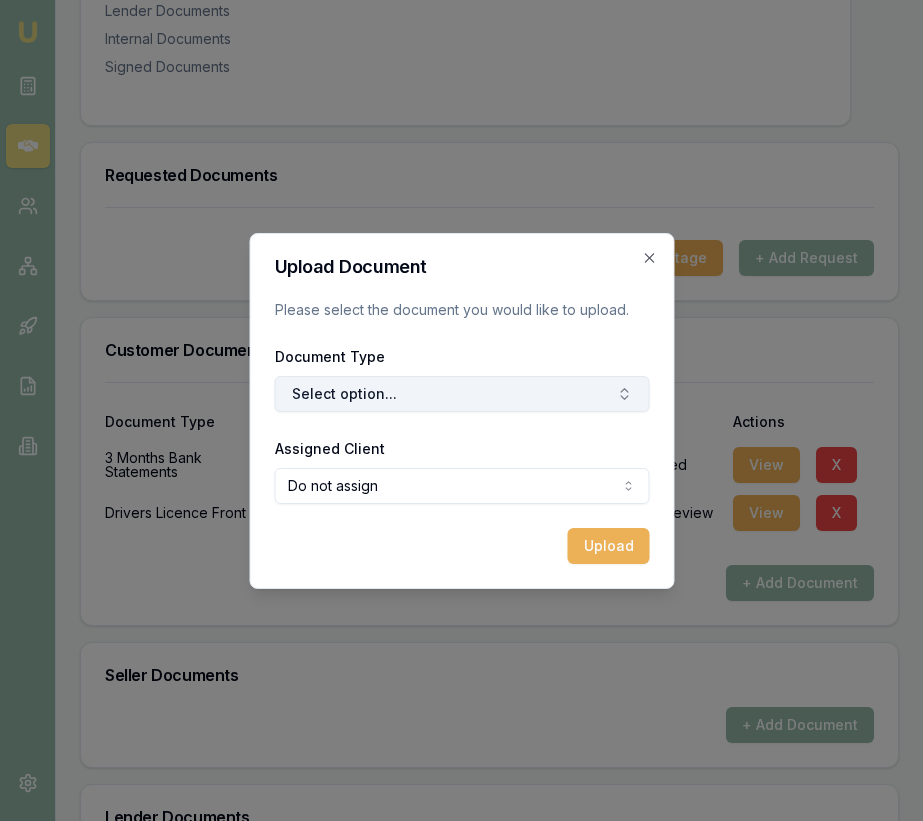 click on "Select option..." at bounding box center [461, 394] 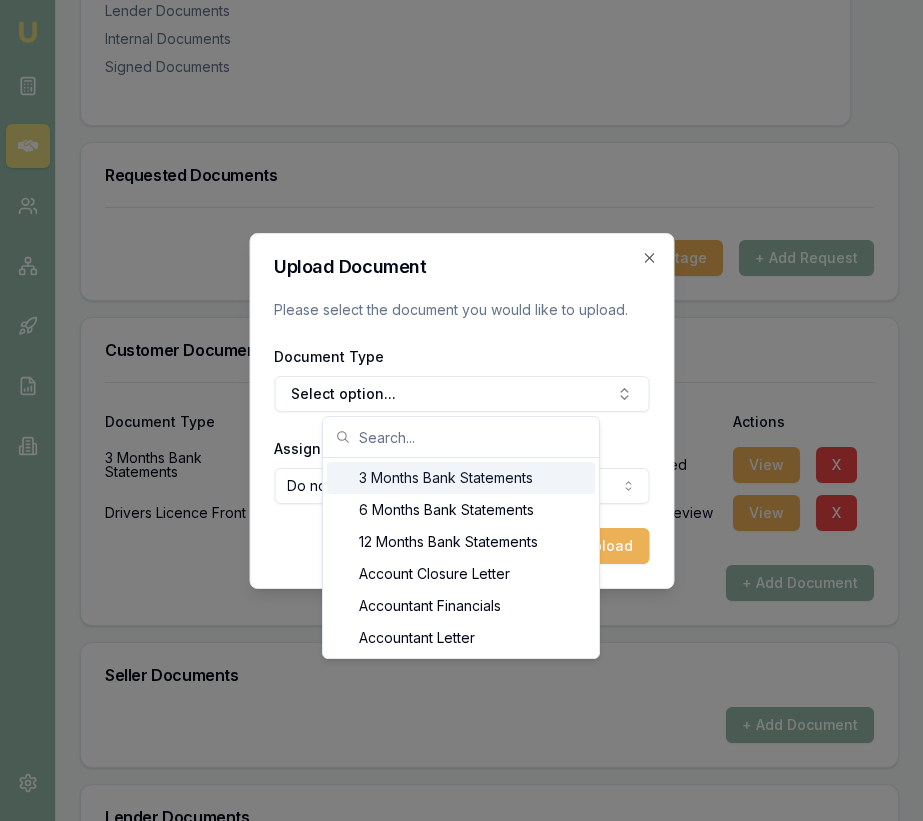 type on "e" 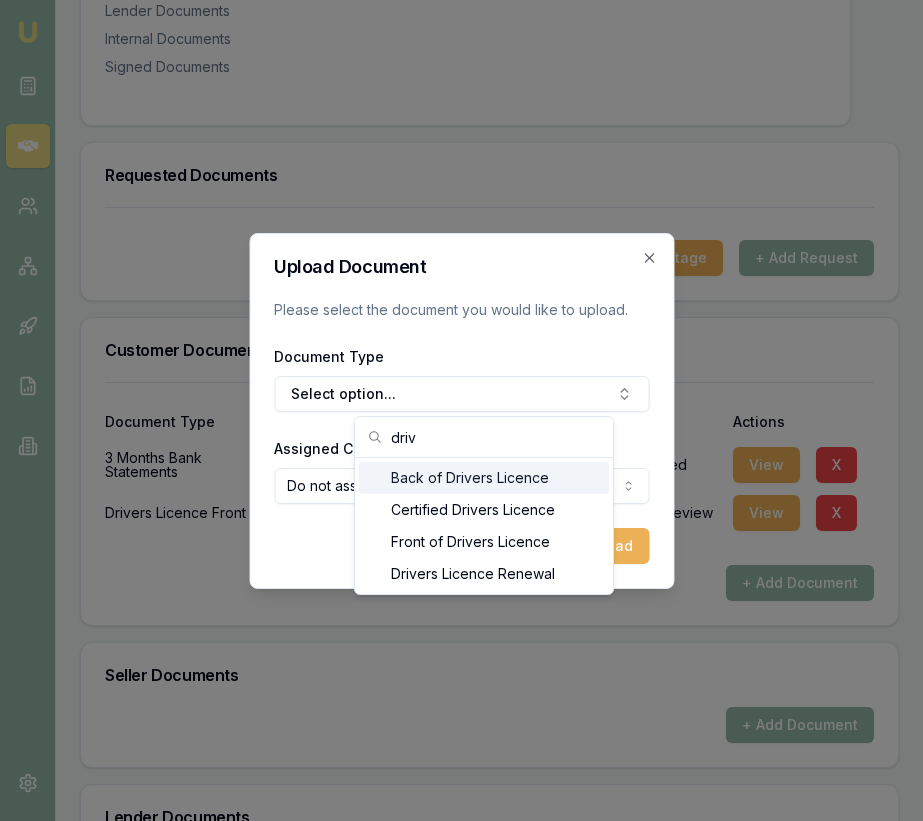 type on "driv" 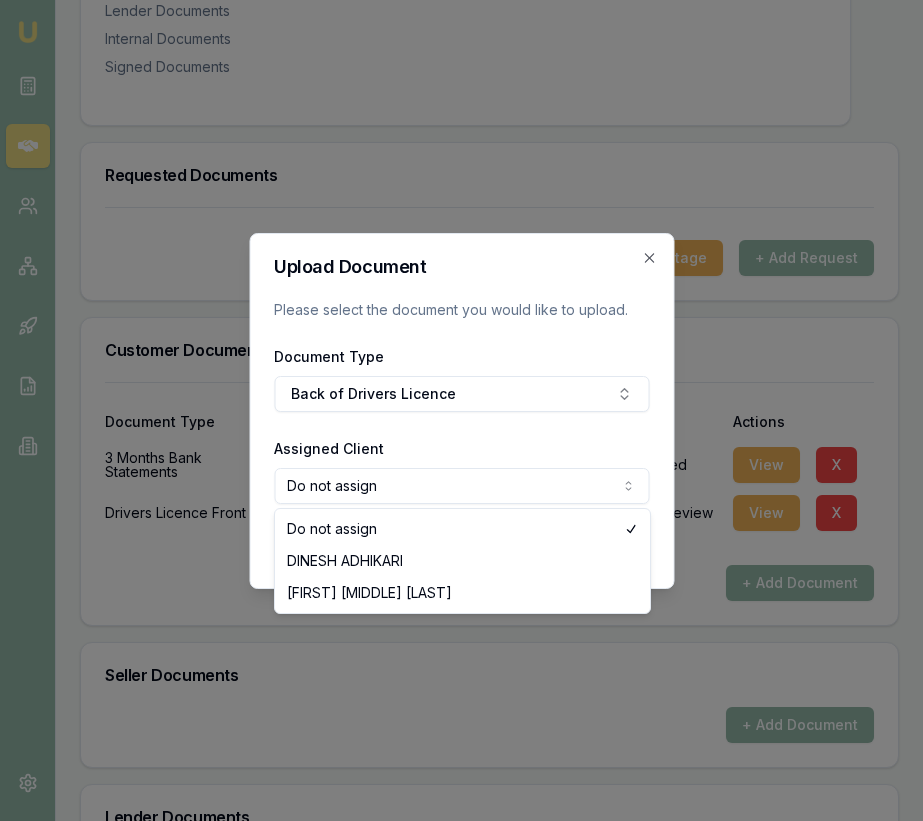 click on "Emu Broker Deals View D-BS52ZXSNAD Eujin Ooi Toggle Menu Customer [FIRST] [LAST] [PHONE] [EMAIL] Finance Summary $30,000 Loan Type: Consumer Asset Asset Type : Passenger Car Deal Dynamics Stage: New Lead Created Age: 1 day ago HEM: Needs More Data Finance Details Applicants Loan Options Lender Submission Documents Requested Documents Customer Documents Seller Documents Lender Documents Internal Documents Signed Documents Requested Documents Update Stage + Add Request Customer Documents Document Type Assigned To Date Uploaded Status Actions 3 Months Bank Statements [FIRST]   [LAST] 16/07/2025, 01:16 pm Approved View X Drivers Licence Front [FIRST]   [LAST] 16/07/2025, 09:09 pm Needs review View X + Add Document Seller Documents + Add Document Lender Documents + Add Document Internal Documents + Add Document Signed Documents Document Type Assigned To Date Uploaded Status Actions Credit Guide [FIRST][MIDDLE]   [LAST] 16/07/2025, 01:12 pm Approved View X Privacy Consent [FIRST]" at bounding box center [461, -93] 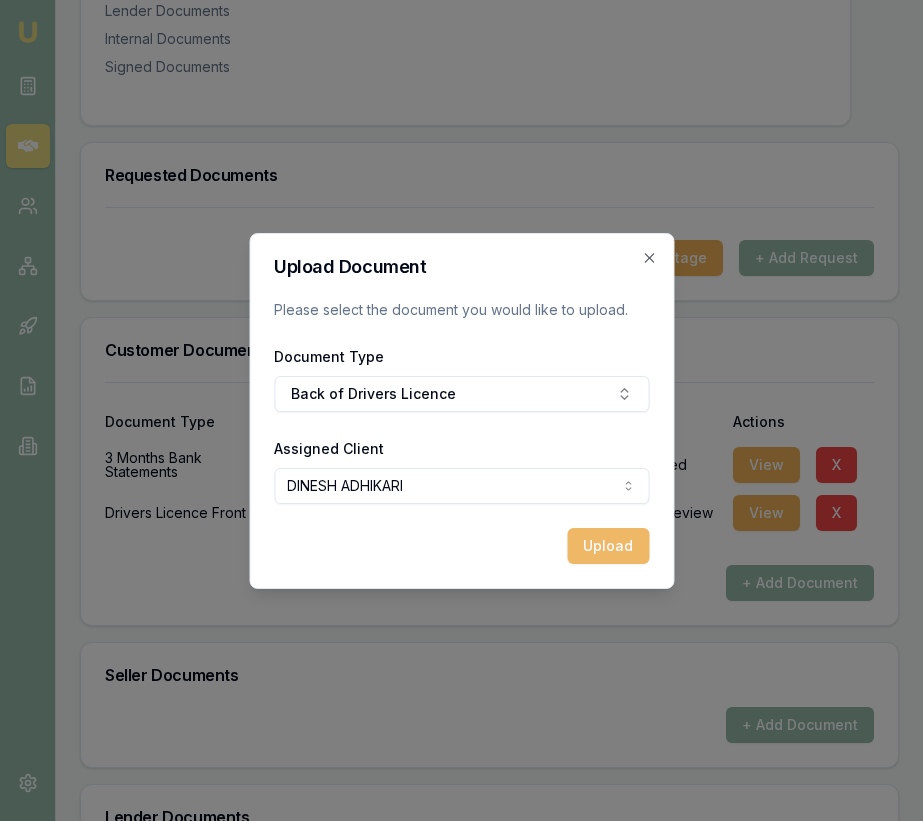click on "Upload" at bounding box center [608, 546] 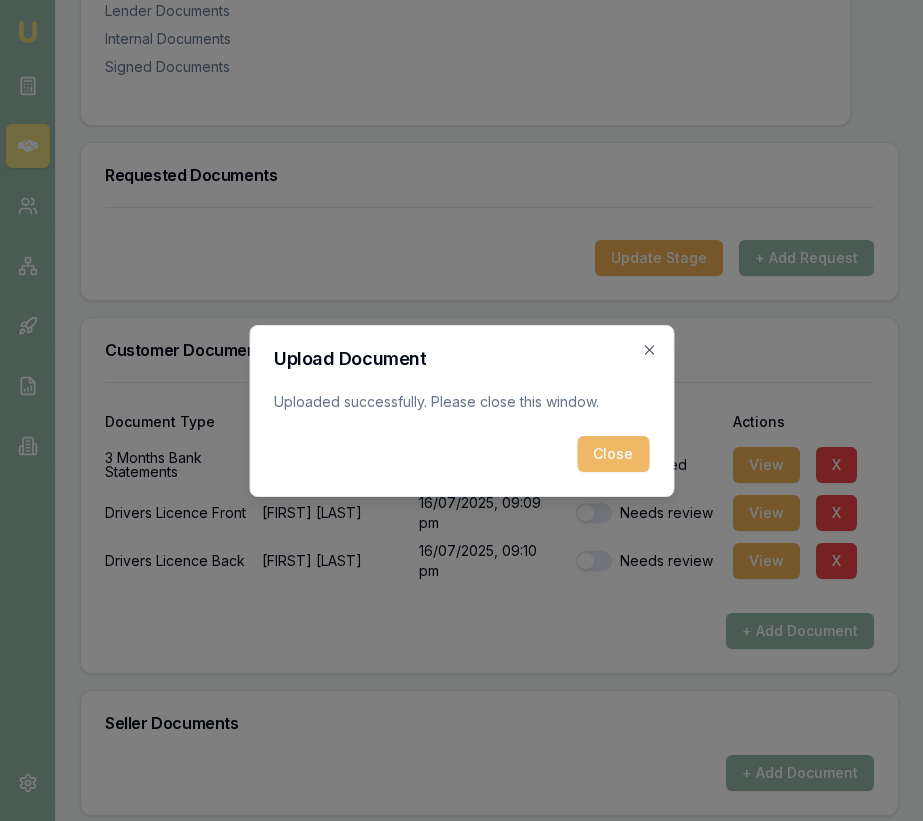 drag, startPoint x: 617, startPoint y: 460, endPoint x: 625, endPoint y: 478, distance: 19.697716 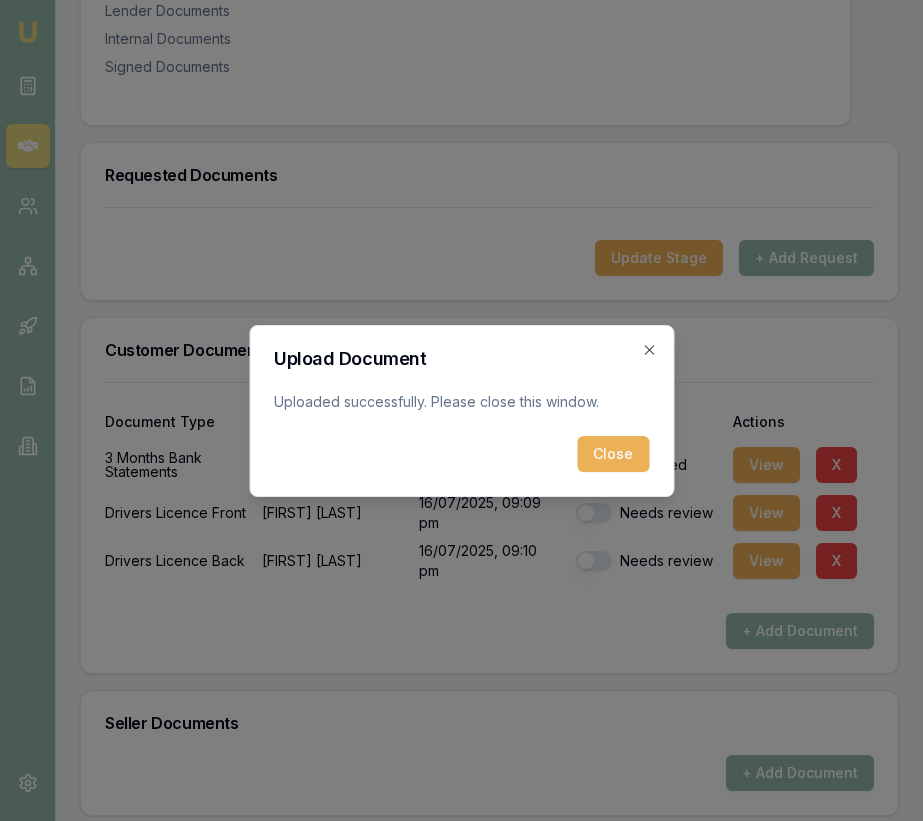 click on "Close" at bounding box center [613, 454] 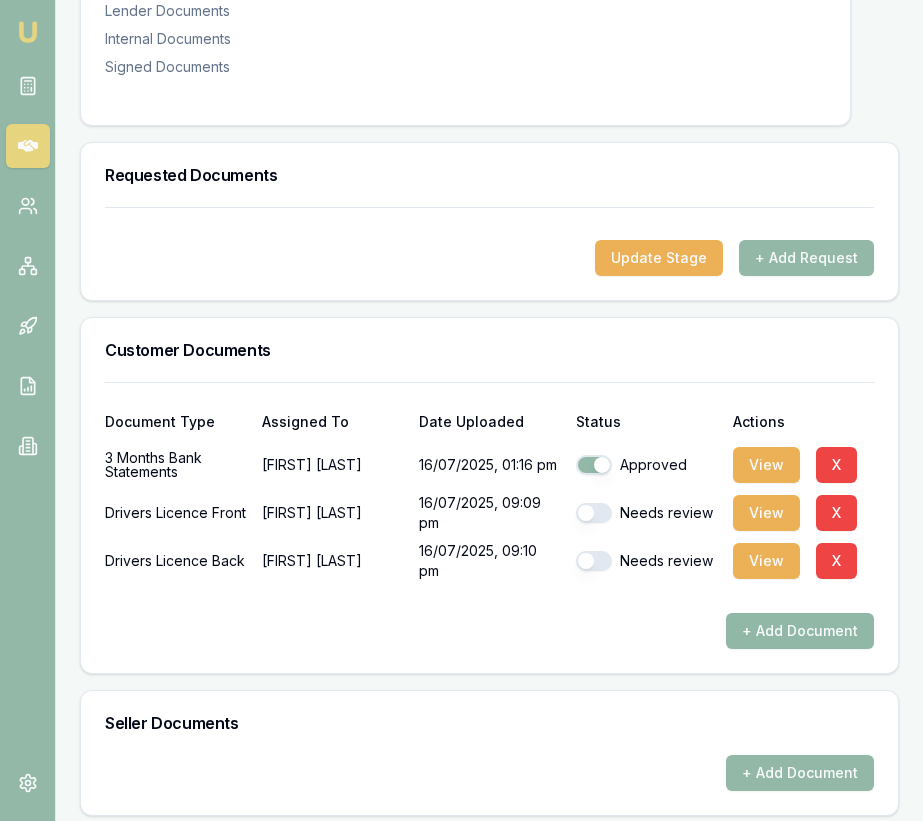 scroll, scrollTop: 504, scrollLeft: 0, axis: vertical 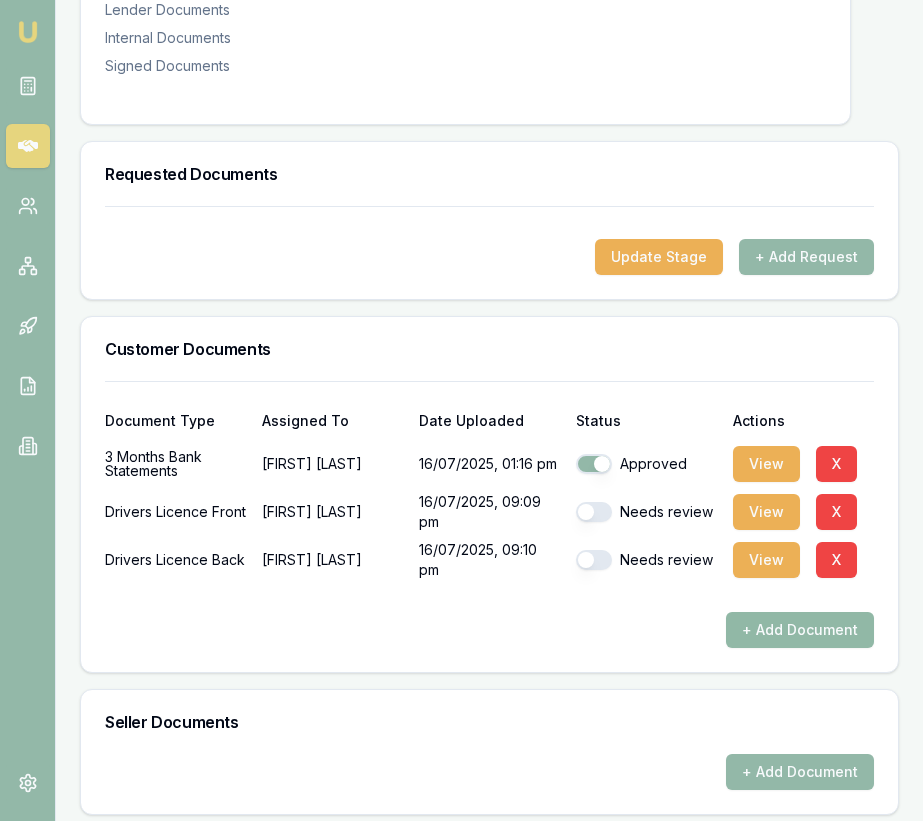 click on "+ Add Document" at bounding box center [800, 630] 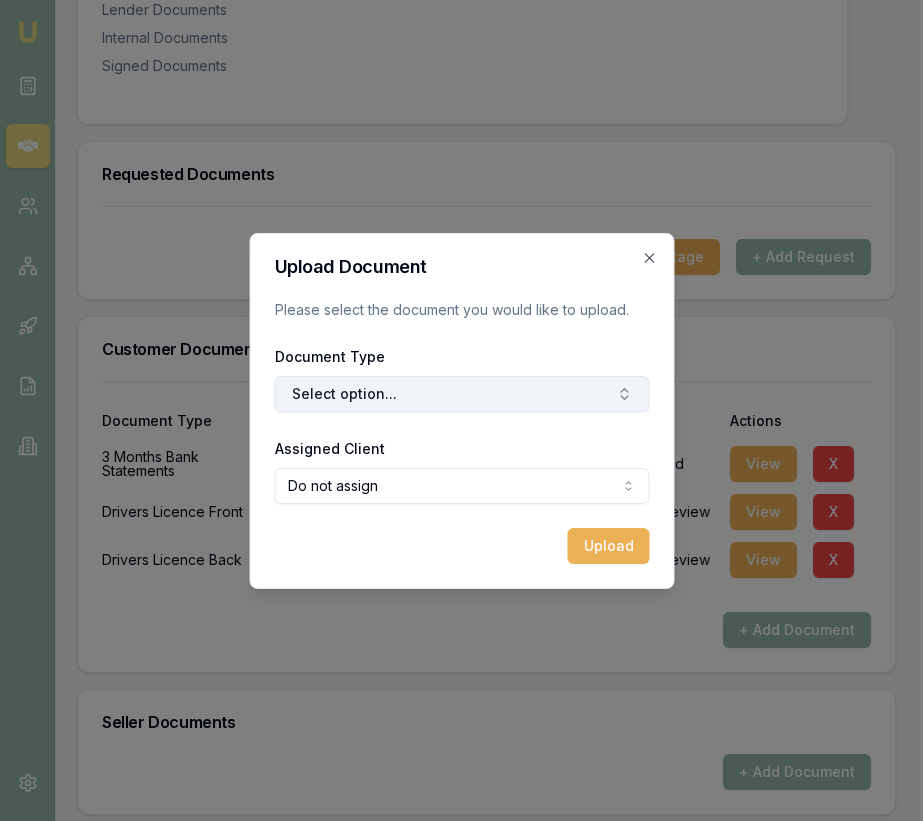 click on "Select option..." at bounding box center (461, 394) 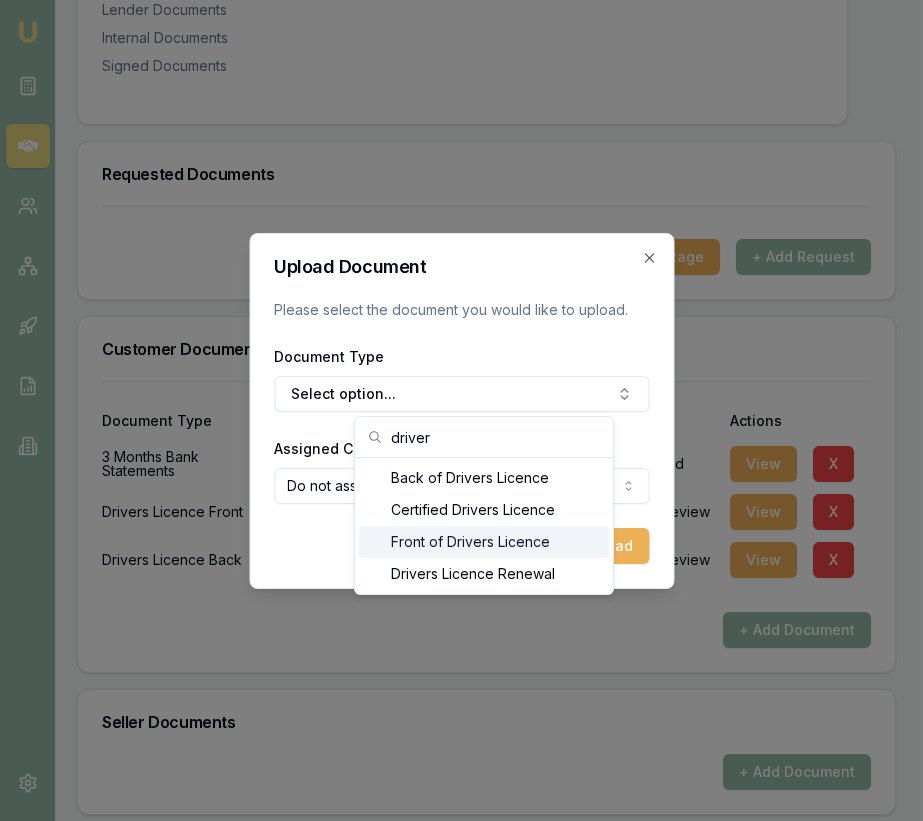 type on "driver" 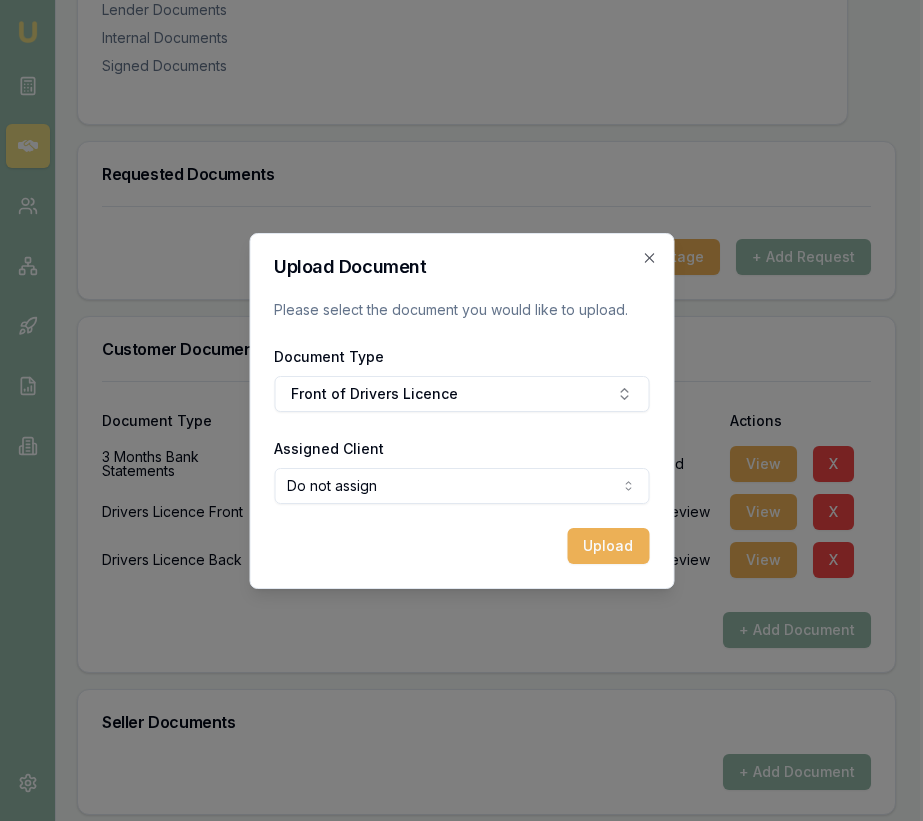 click on "Emu Broker Deals View D-BS52ZXSNAD Eujin Ooi Toggle Menu Customer [FIRST] [LAST] [PHONE] support@example.com Finance Summary $30,000 Loan Type: Consumer Asset Asset Type : Passenger Car Deal Dynamics Stage: New Lead Created Age: 1 day ago HEM: Needs More Data Finance Details Applicants Loan Options Lender Submission Documents Requested Documents Customer Documents Seller Documents Lender Documents Internal Documents Signed Documents Requested Documents Update Stage + Add Request Customer Documents Document Type Assigned To Date Uploaded Status Actions 3 Months Bank Statements [FIRST]   [LAST] 16/07/2025, 01:16 pm Approved View X Drivers Licence Front [FIRST]   [LAST] 16/07/2025, 09:09 pm Needs review View X Drivers Licence Back [FIRST]   [LAST] 16/07/2025, 09:10 pm Needs review View X + Add Document Seller Documents + Add Document Lender Documents + Add Document Internal Documents + Add Document Signed Documents Document Type Assigned To Date Uploaded Status Actions Credit Guide [FIRST][MIDDLE]   [LAST]" at bounding box center [458, -94] 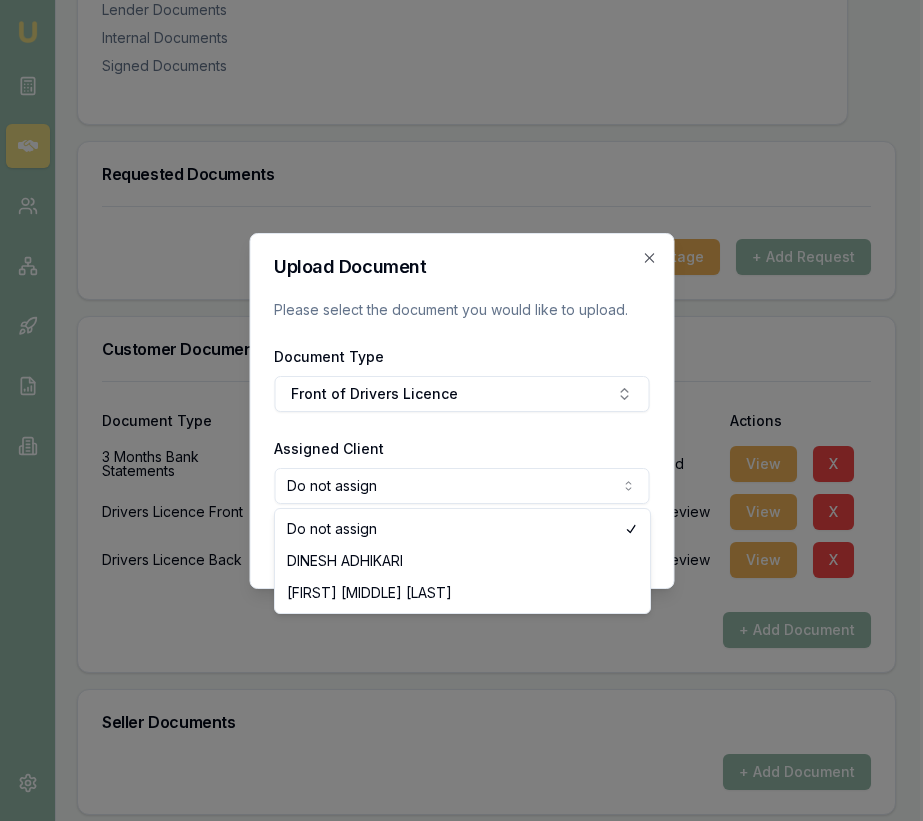 select on "U-9YDBAMQ7IN" 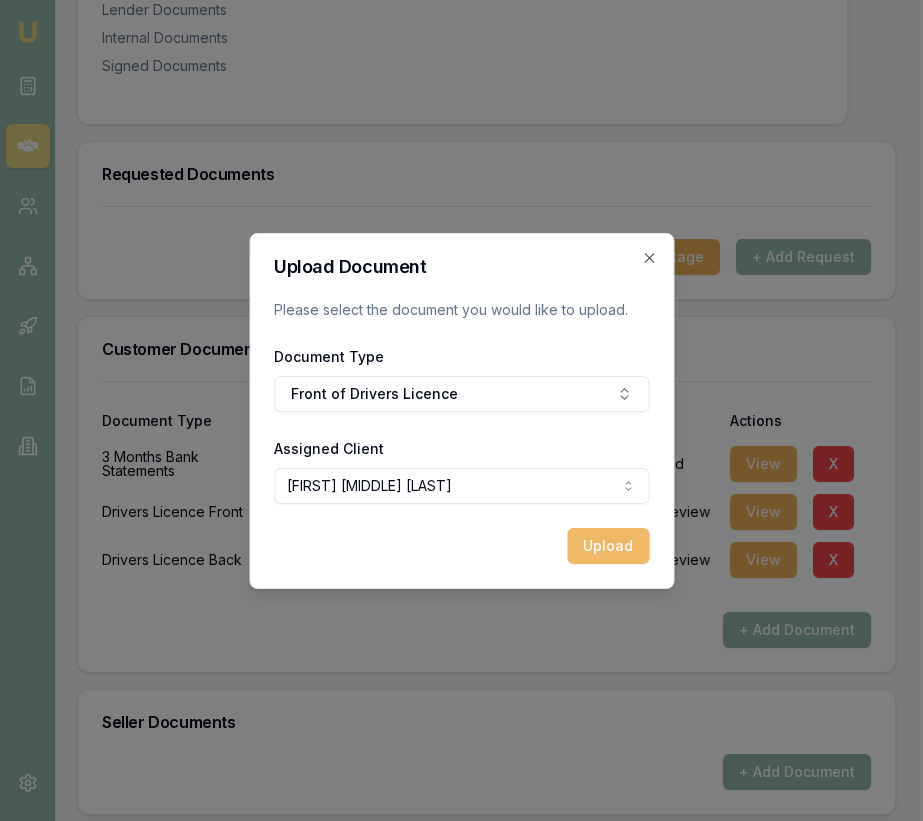 click on "Upload" at bounding box center (608, 546) 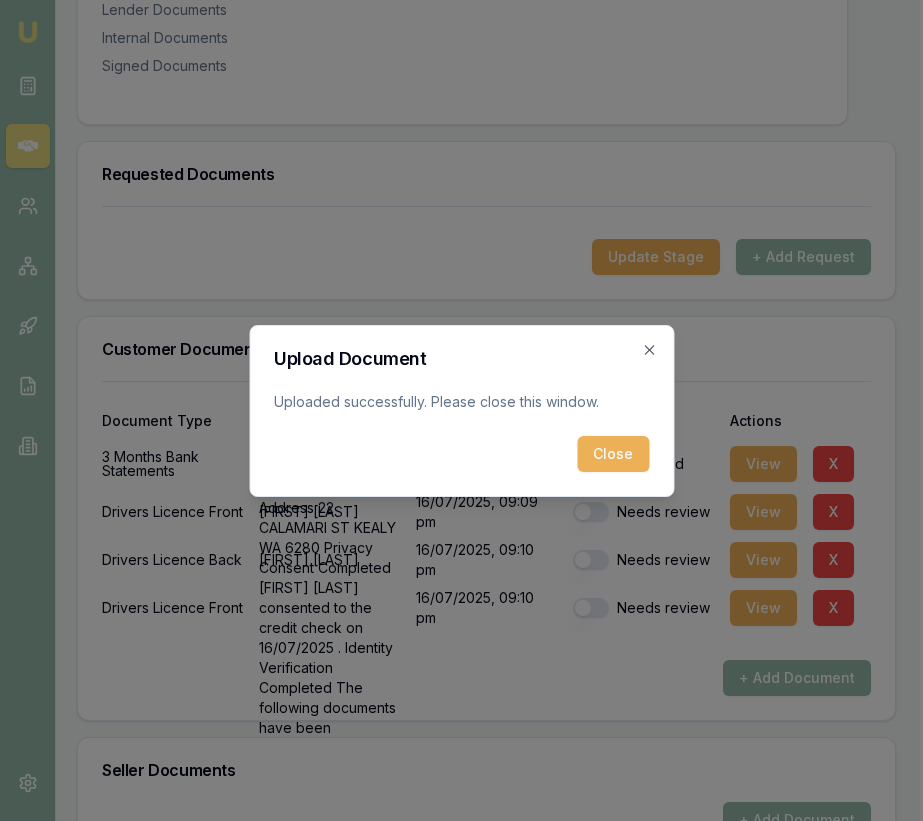 click on "Close" at bounding box center (613, 454) 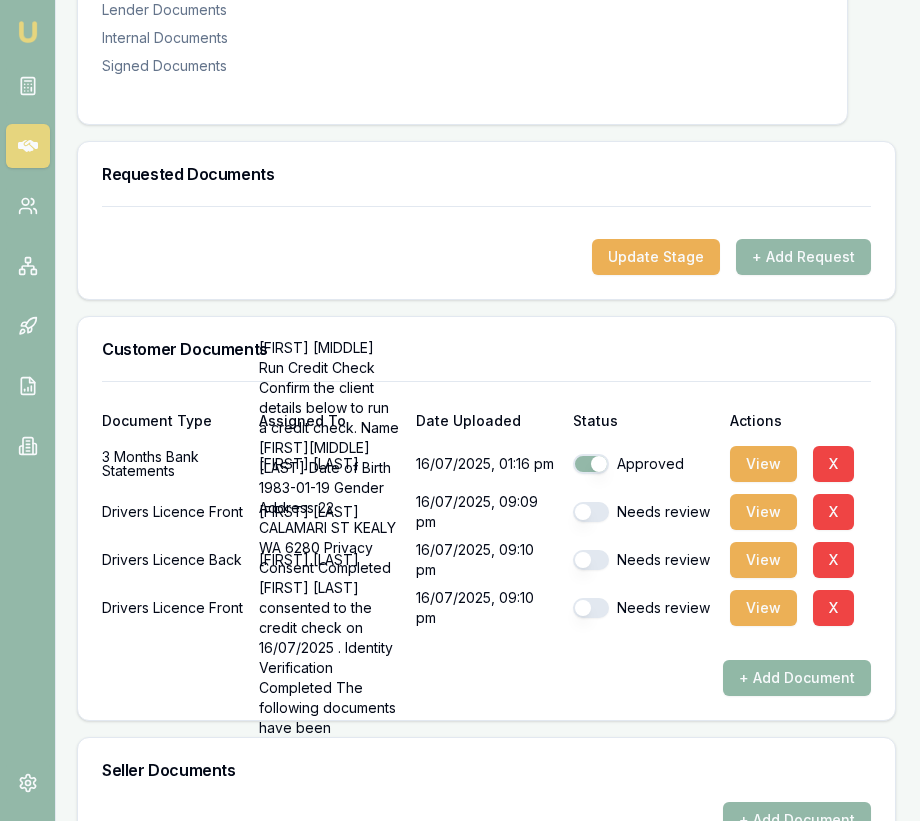click on "+ Add Document" at bounding box center [797, 678] 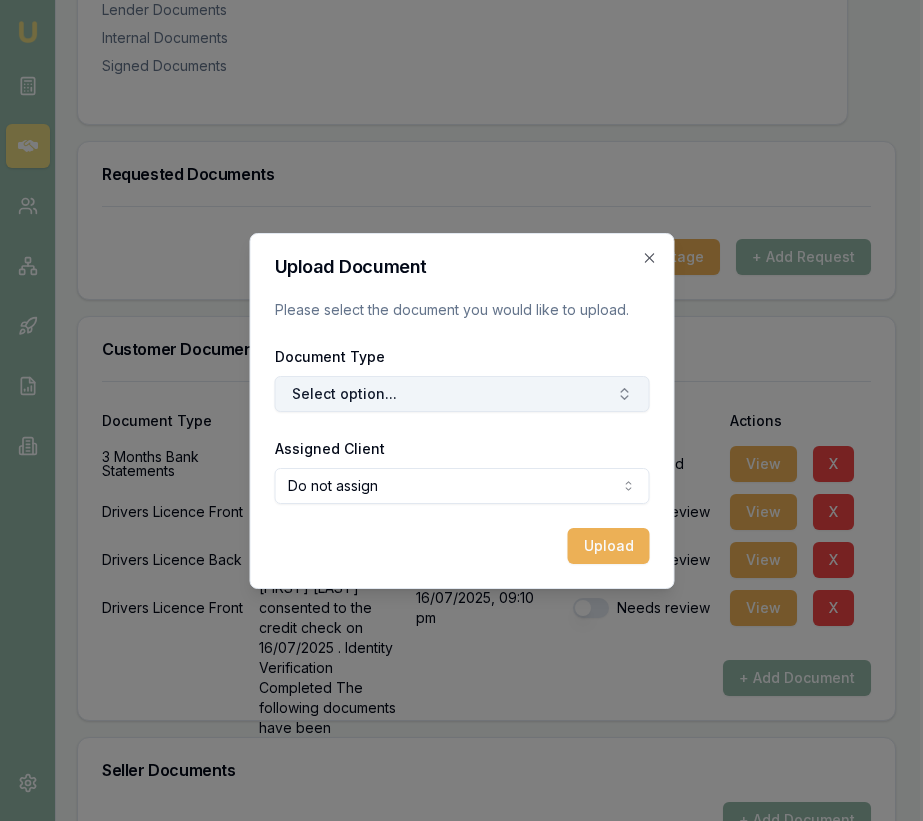 click on "Select option..." at bounding box center (461, 394) 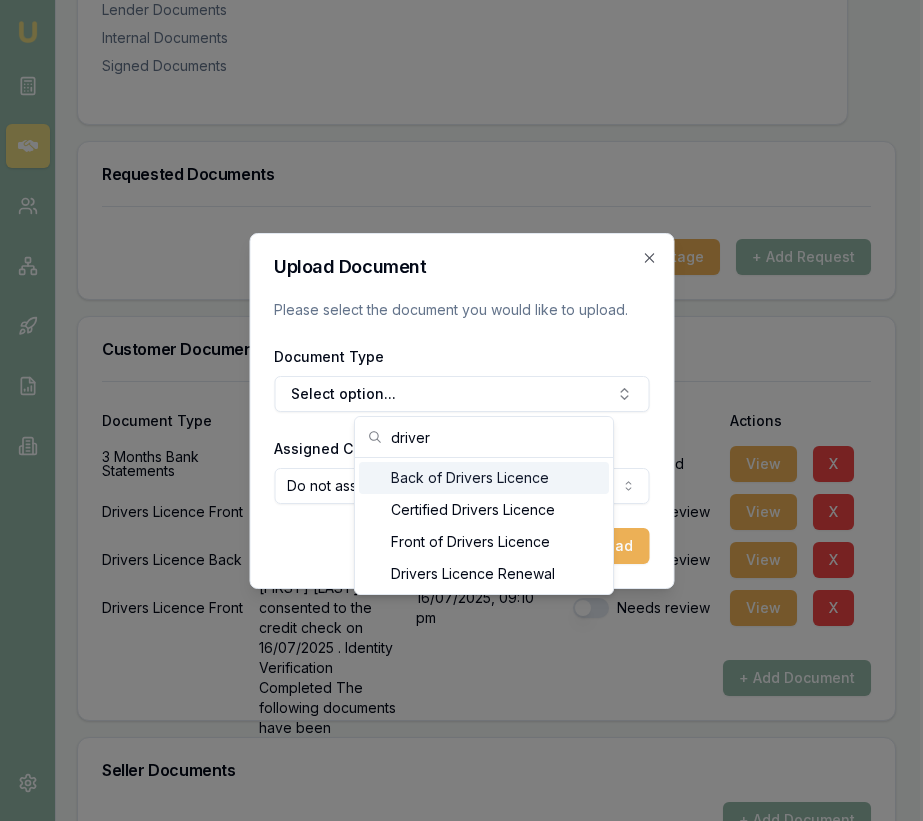 type on "driver" 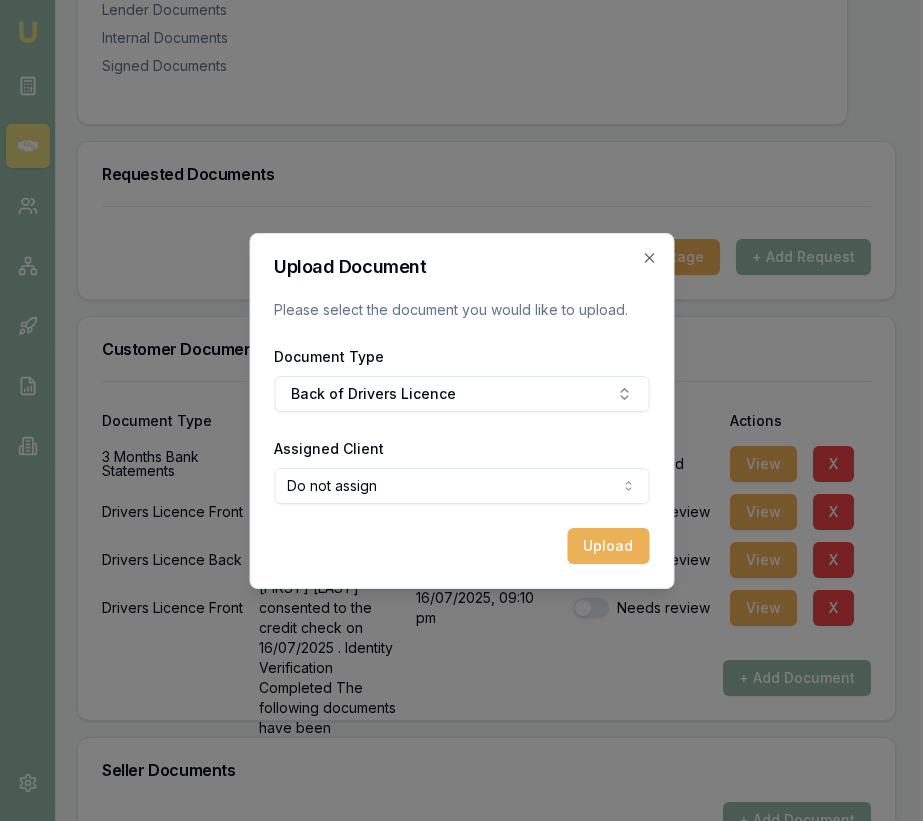 click on "Emu Broker Deals View D-BS52ZXSNAD Eujin Ooi Toggle Menu Customer [FIRST] [LAST] [PHONE] support@example.com Finance Summary $30,000 Loan Type: Consumer Asset Asset Type : Passenger Car Deal Dynamics Stage: New Lead Created Age: 1 day ago HEM: Needs More Data Finance Details Applicants Loan Options Lender Submission Documents Requested Documents Customer Documents Seller Documents Lender Documents Internal Documents Signed Documents Requested Documents Update Stage + Add Request Customer Documents Document Type Assigned To Date Uploaded Status Actions 3 Months Bank Statements [FIRST]   [LAST] 16/07/2025, 01:16 pm Approved View X Drivers Licence Front [FIRST]   [LAST] 16/07/2025, 09:09 pm Needs review View X Drivers Licence Back [FIRST]   [LAST] 16/07/2025, 09:10 pm Needs review View X Drivers Licence Front [FIRST][MIDDLE]   [LAST] 16/07/2025, 09:10 pm Needs review View X + Add Document Seller Documents + Add Document Lender Documents + Add Document Internal Documents + Add Document   X" at bounding box center (458, -94) 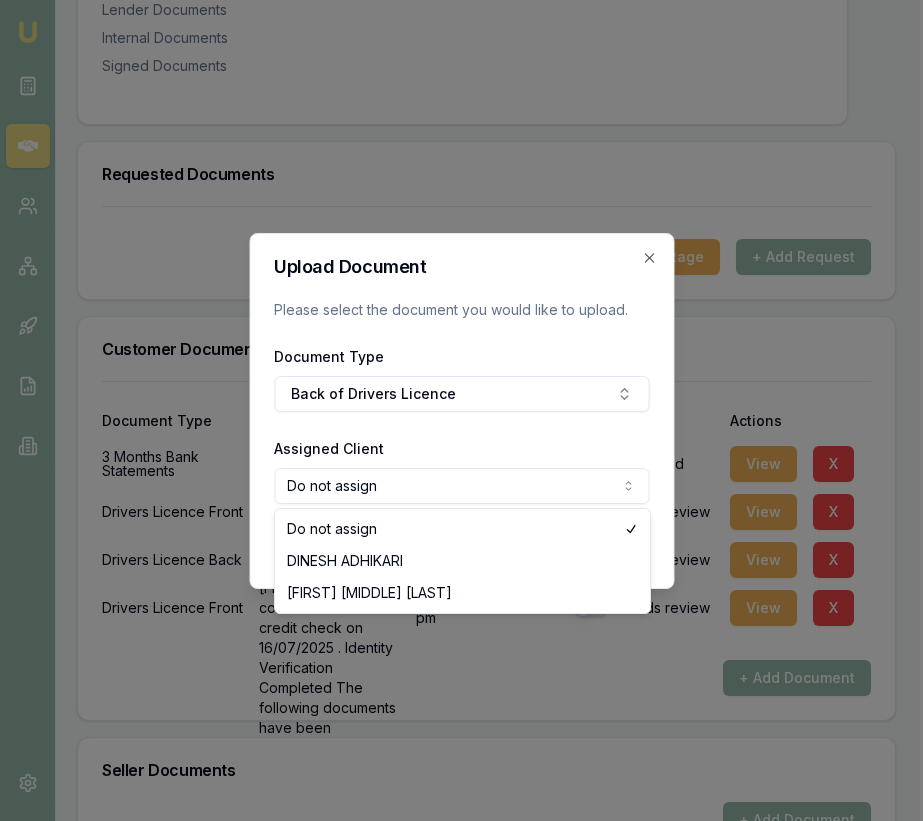 select on "U-9YDBAMQ7IN" 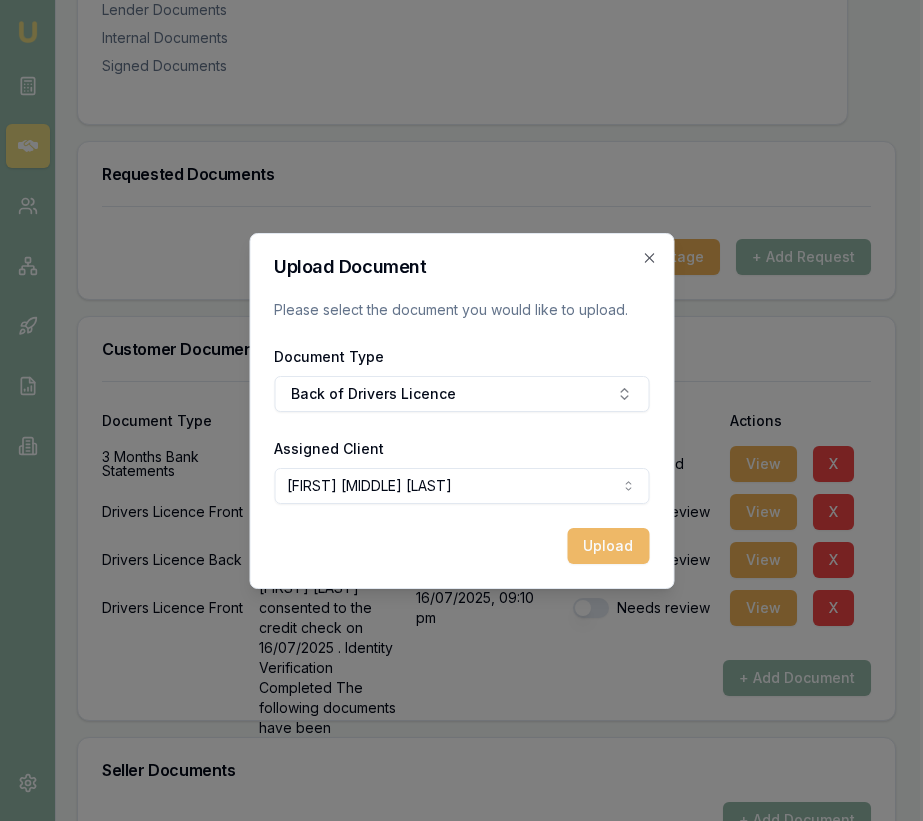 click on "Upload" at bounding box center [608, 546] 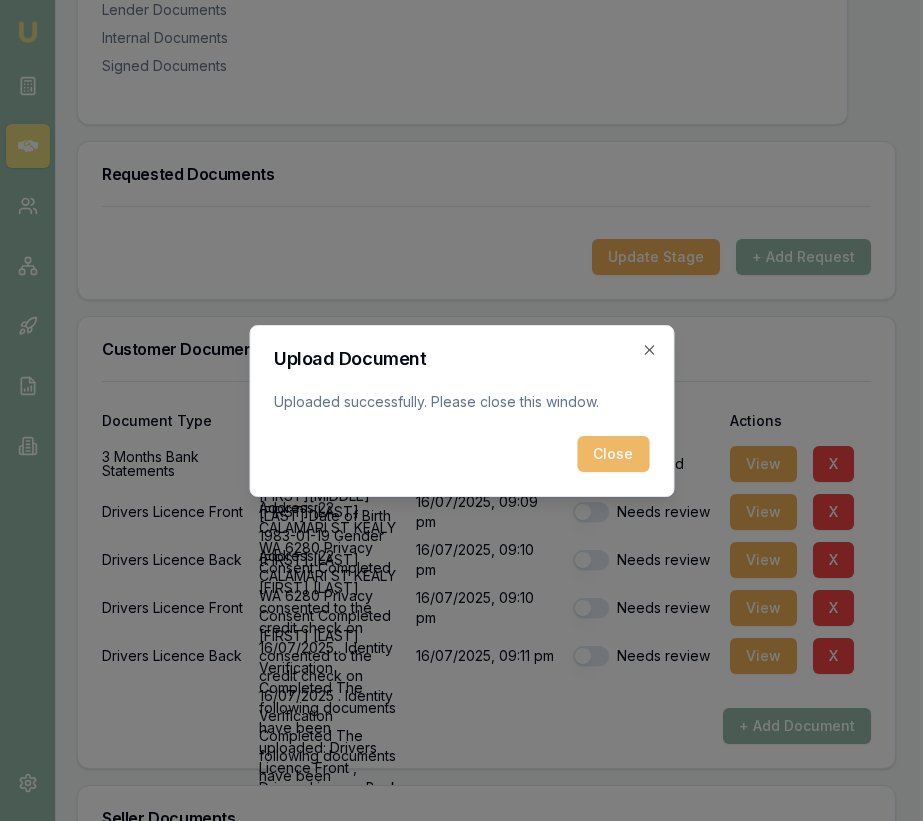 click on "Close" at bounding box center [613, 454] 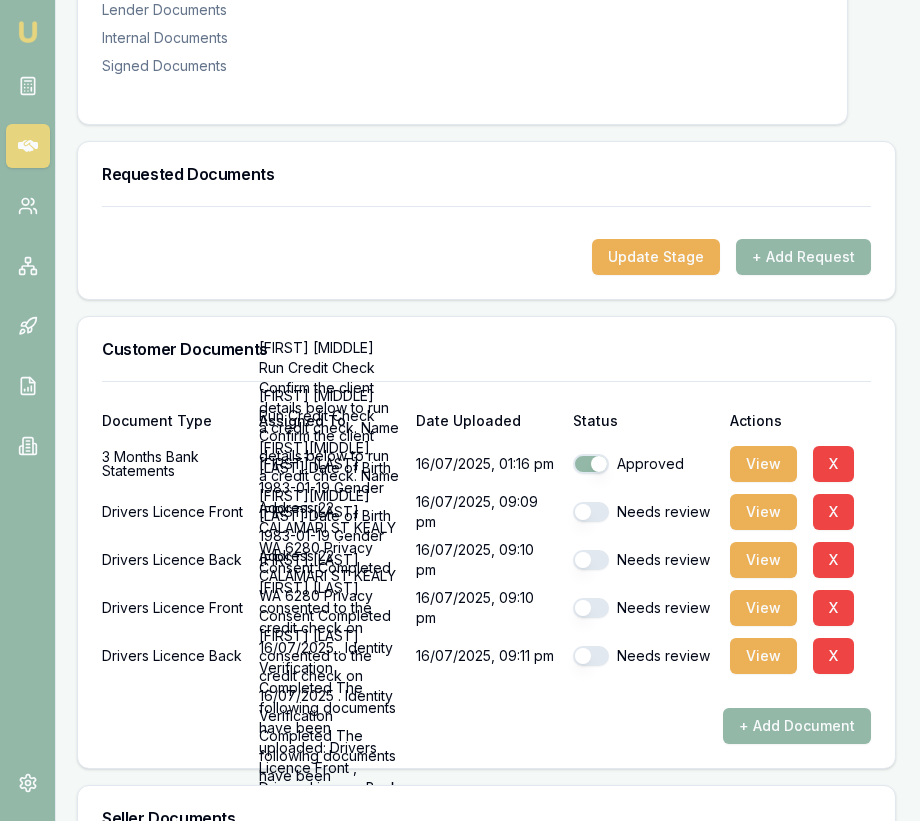 drag, startPoint x: 590, startPoint y: 532, endPoint x: 594, endPoint y: 516, distance: 16.492422 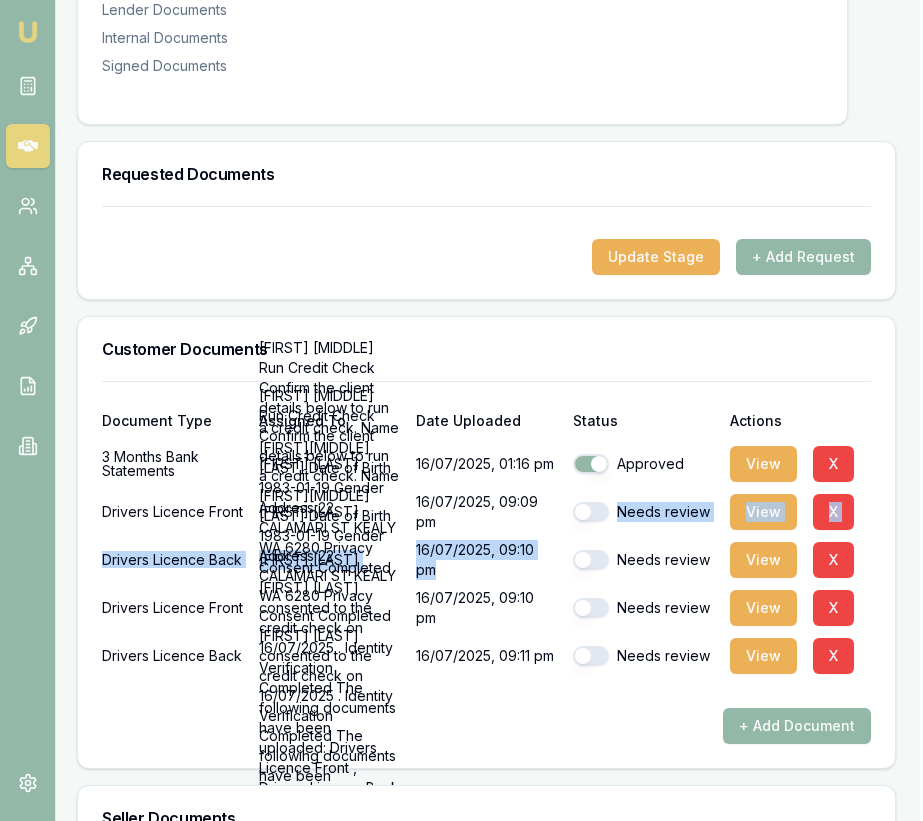 drag, startPoint x: 594, startPoint y: 516, endPoint x: 597, endPoint y: 533, distance: 17.262676 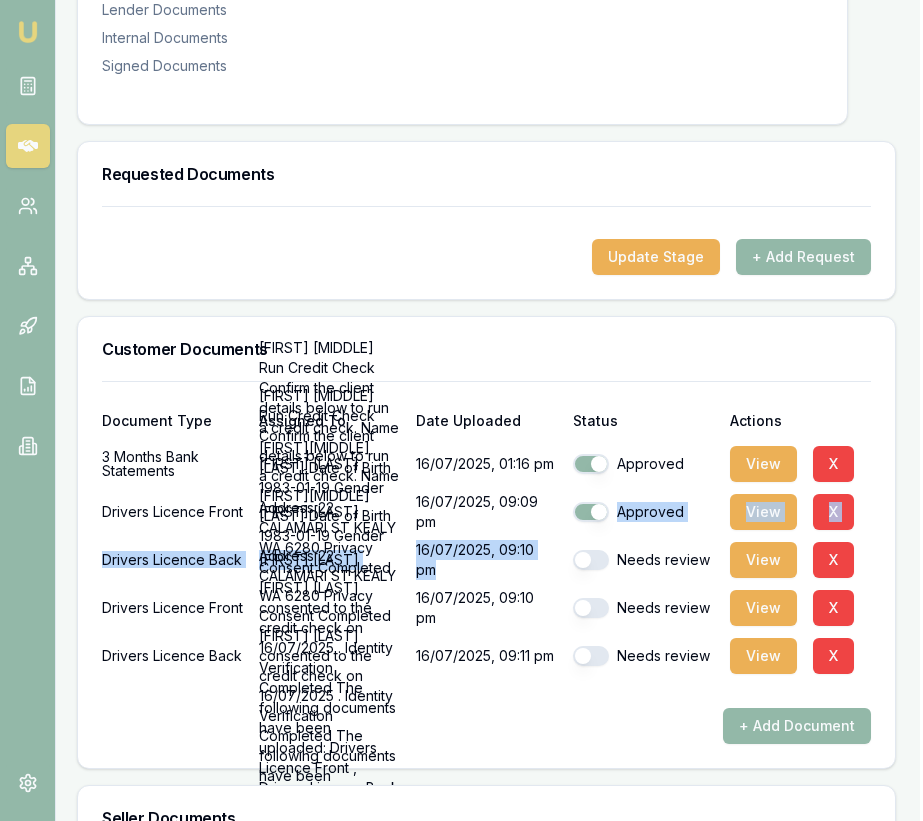 drag, startPoint x: 599, startPoint y: 554, endPoint x: 596, endPoint y: 577, distance: 23.194826 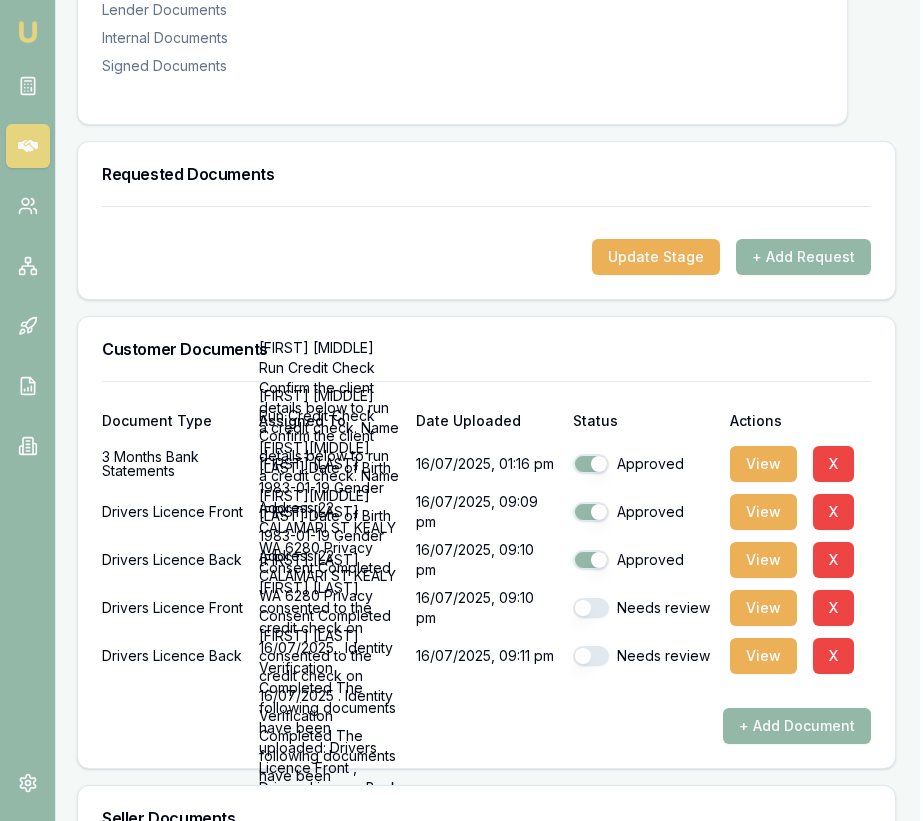 drag, startPoint x: 596, startPoint y: 587, endPoint x: 595, endPoint y: 607, distance: 20.024984 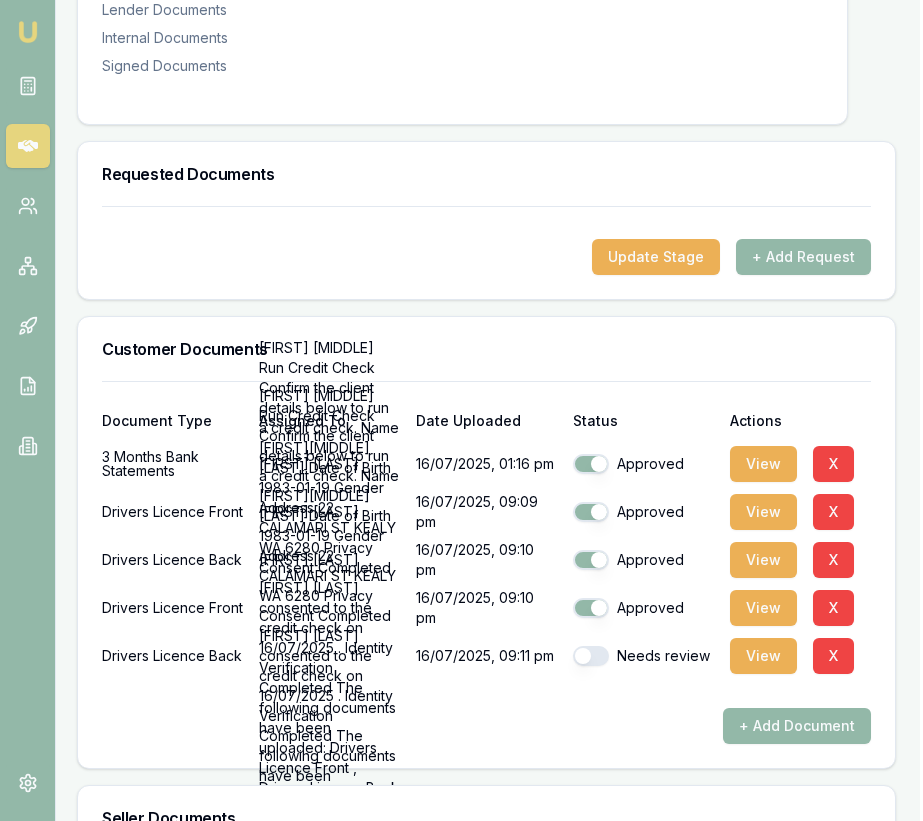 click at bounding box center [591, 656] 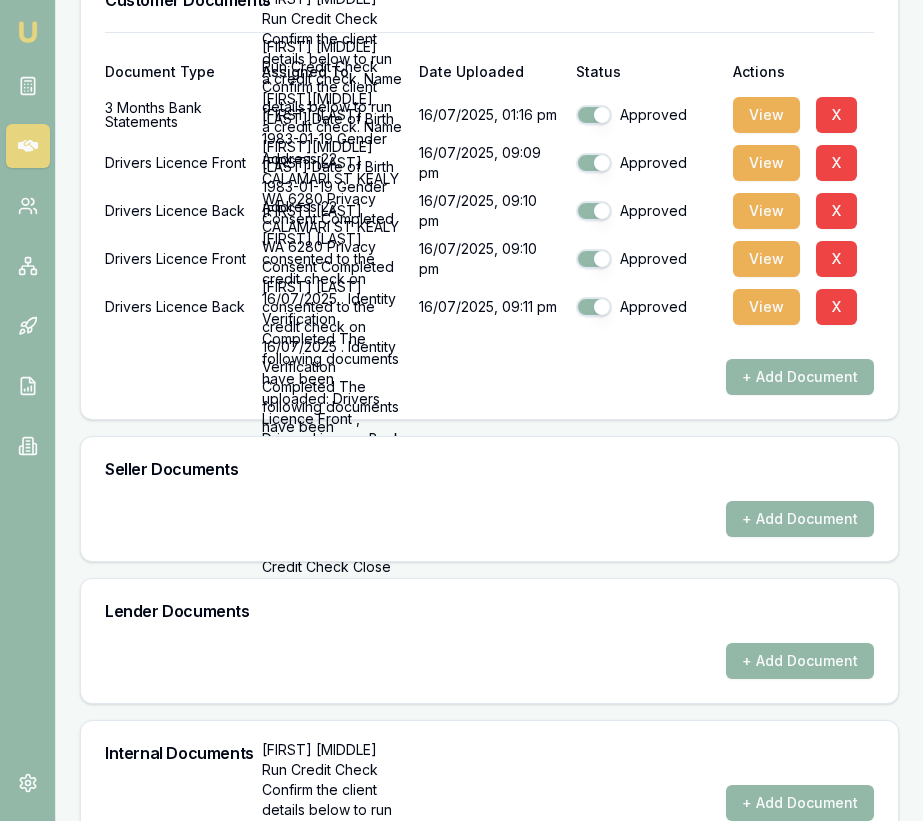 scroll, scrollTop: 0, scrollLeft: 0, axis: both 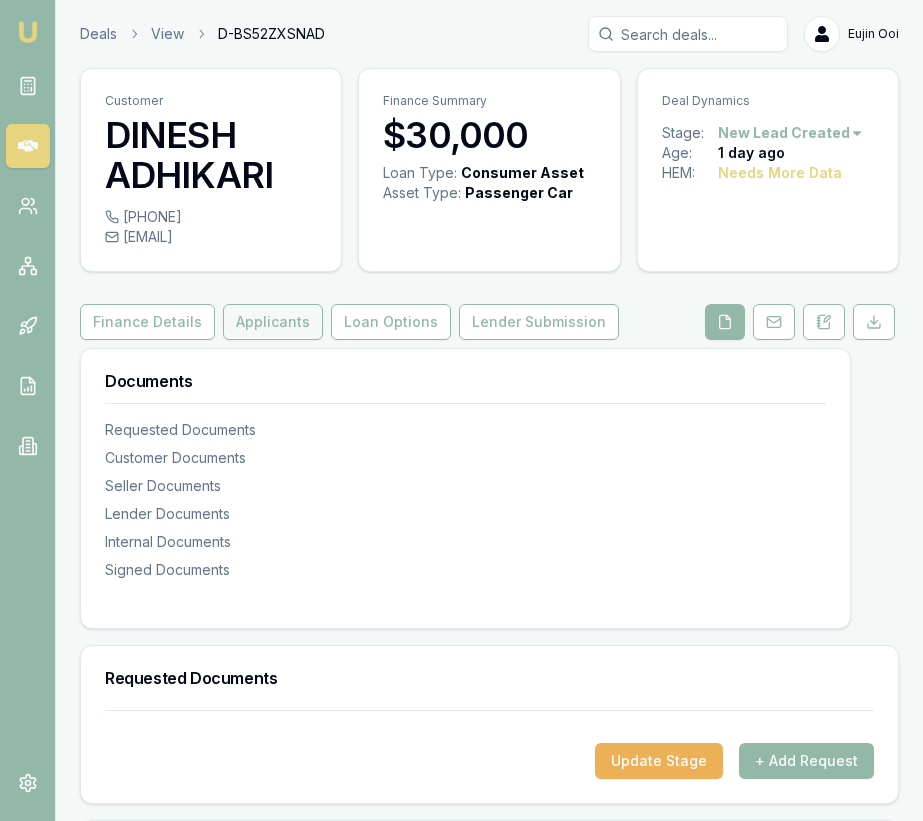 click on "Applicants" at bounding box center [273, 322] 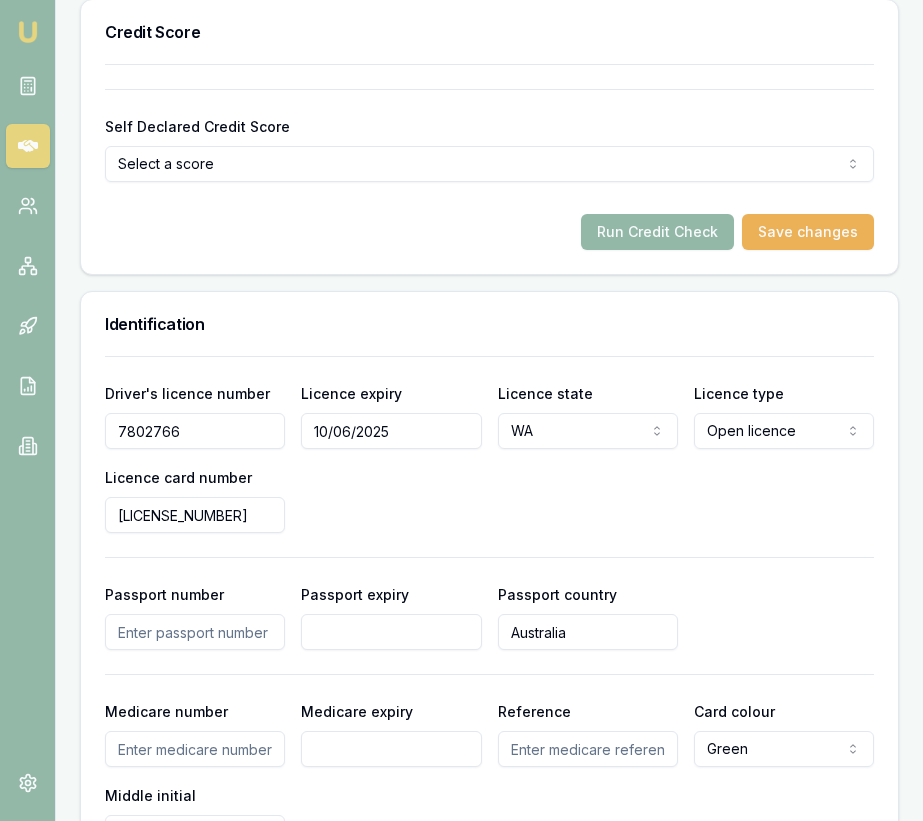 scroll, scrollTop: 1415, scrollLeft: 0, axis: vertical 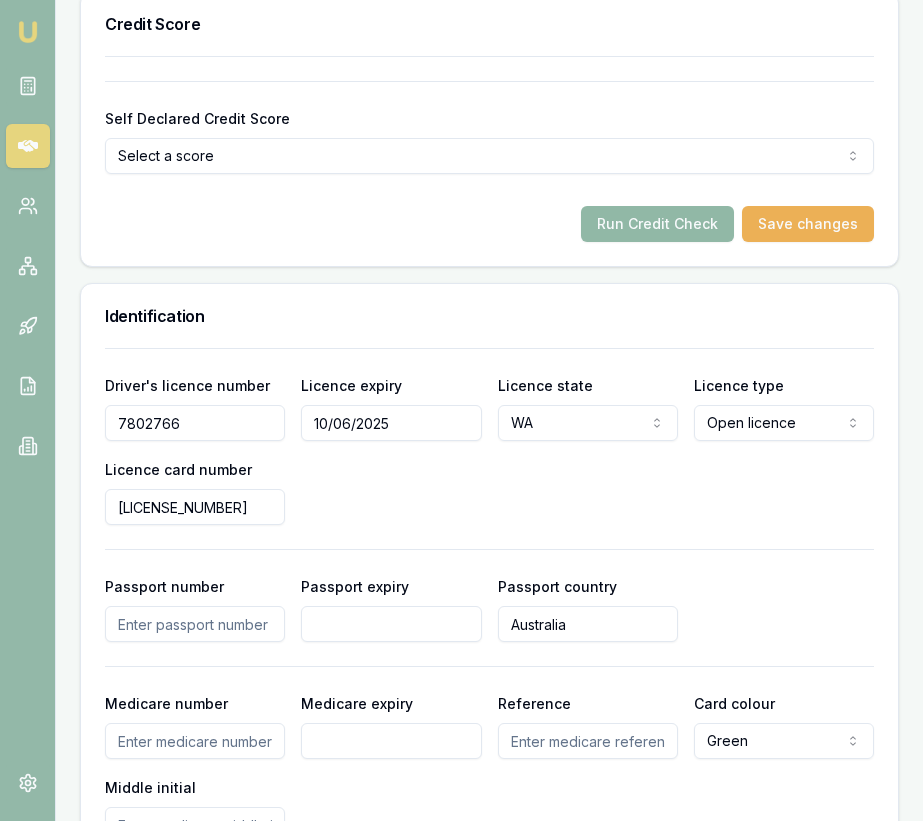 click on "Run Credit Check" at bounding box center (657, 224) 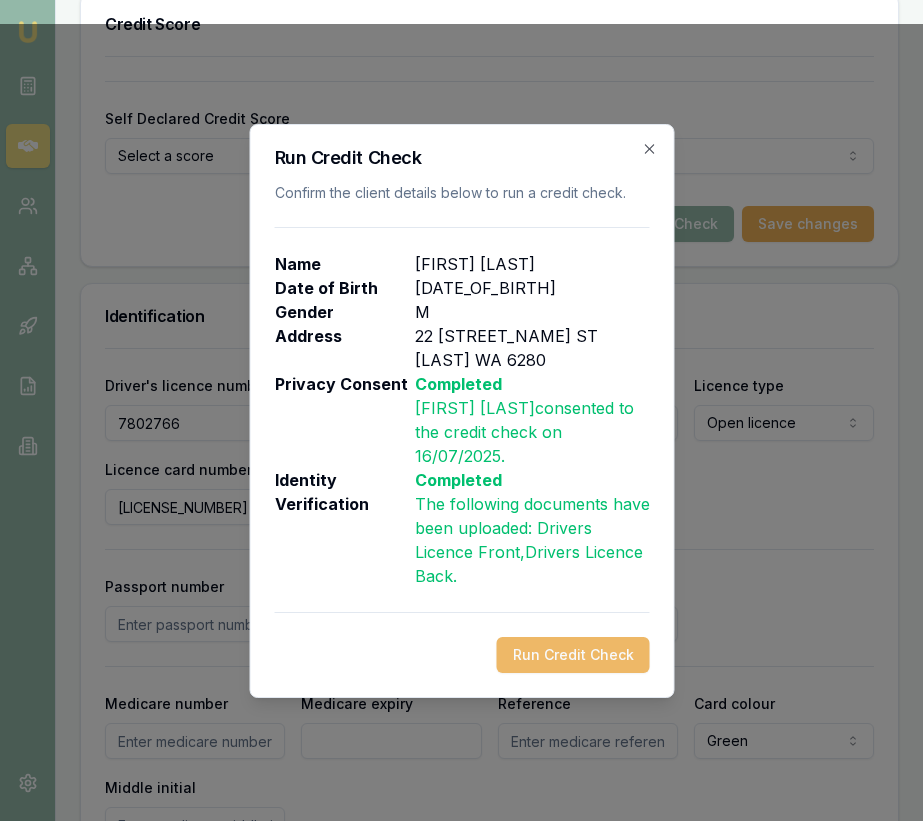 click on "Run Credit Check" at bounding box center (572, 655) 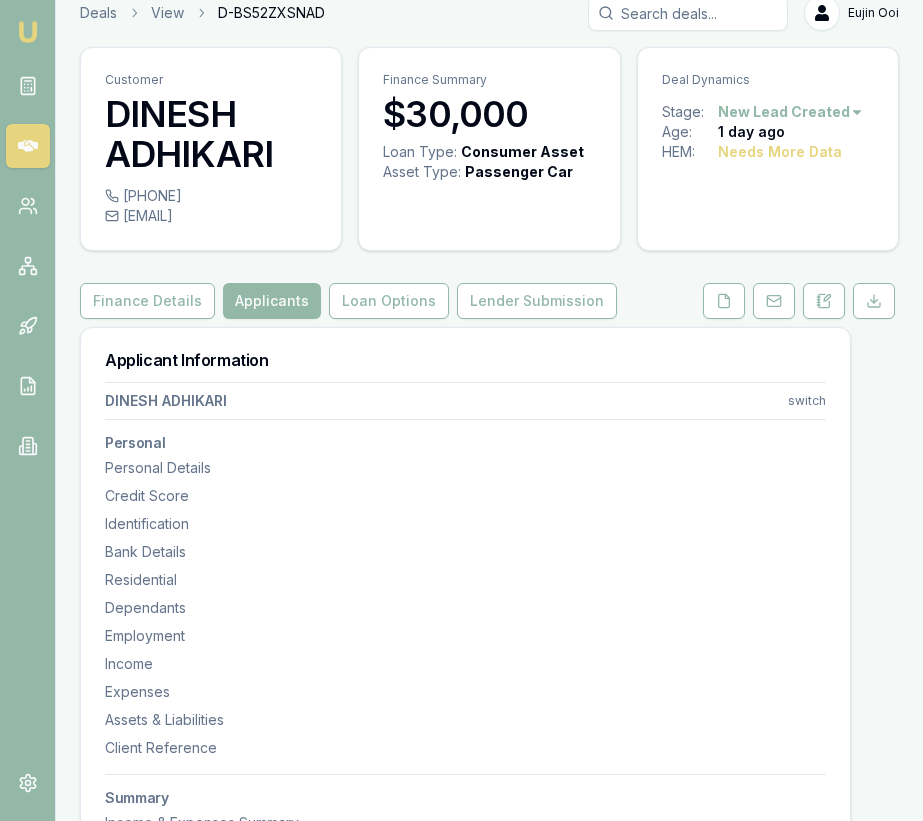 scroll, scrollTop: 0, scrollLeft: 0, axis: both 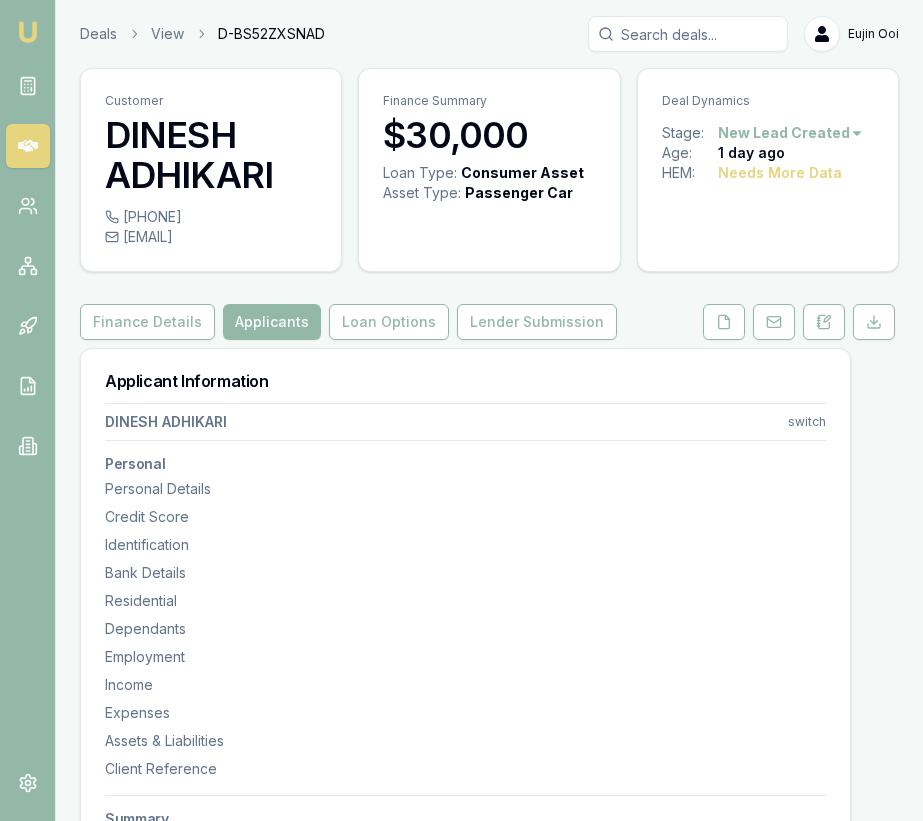 click on "Emu Broker Deals View D-BS52ZXSNAD Eujin Ooi Toggle Menu Customer [FIRST] [LAST] [PHONE] [EMAIL] Finance Summary $30,000 Loan Type: Consumer Asset Asset Type : Passenger Car Deal Dynamics Stage: New Lead Created Age: 1 day ago HEM: Needs More Data Finance Details Applicants Loan Options Lender Submission Applicant Information [FIRST] [LAST] switch Personal Personal Details Credit Score Identification Bank Details Residential Dependants Employment Income Expenses Assets & Liabilities Client Reference Summary Income & Expenses Summary Assets & Liabilities Summary HEM Check Personal Title * Select a title Mr Mrs Miss Ms Dr Prof First name * [FIRST] Middle name  Last name * [LAST] Date of birth 19/01/1983 Gender  Male Male Female Other Not disclosed Marital status  Married Single Married De facto Separated Divorced Widowed Residency status  Australian citizen Australian citizen Permanent resident Temporary resident Visa holder Email [EMAIL] Phone [PHONE] Applicant 800" at bounding box center [461, 410] 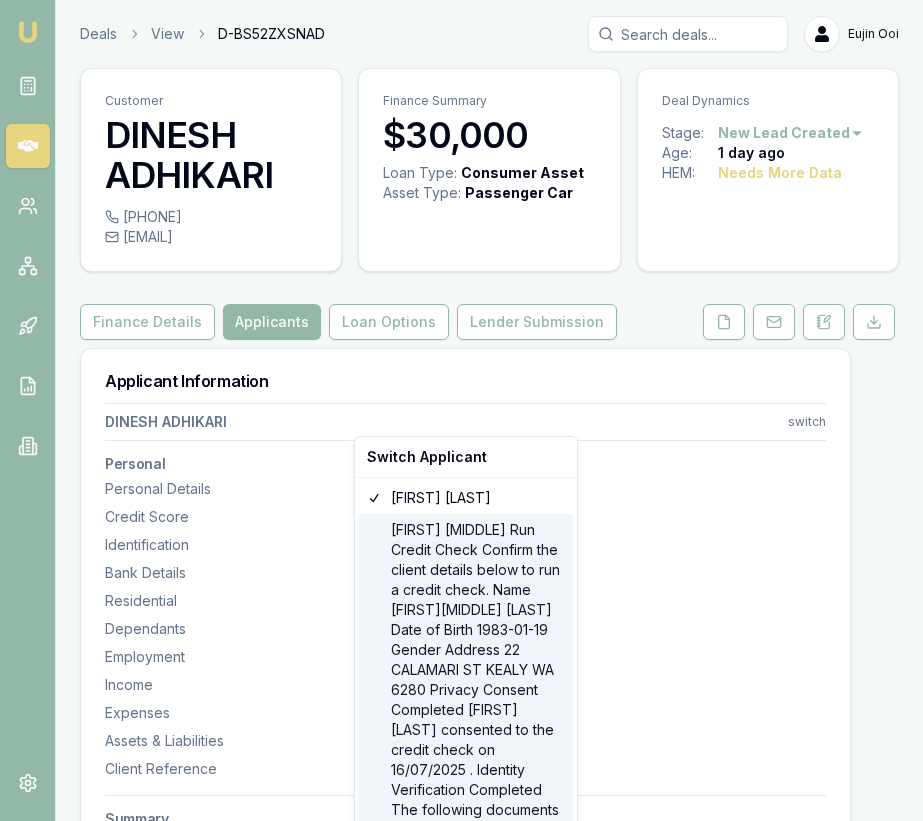 click on "[FIRST] [MIDDLE]   [LAST]" at bounding box center (466, 730) 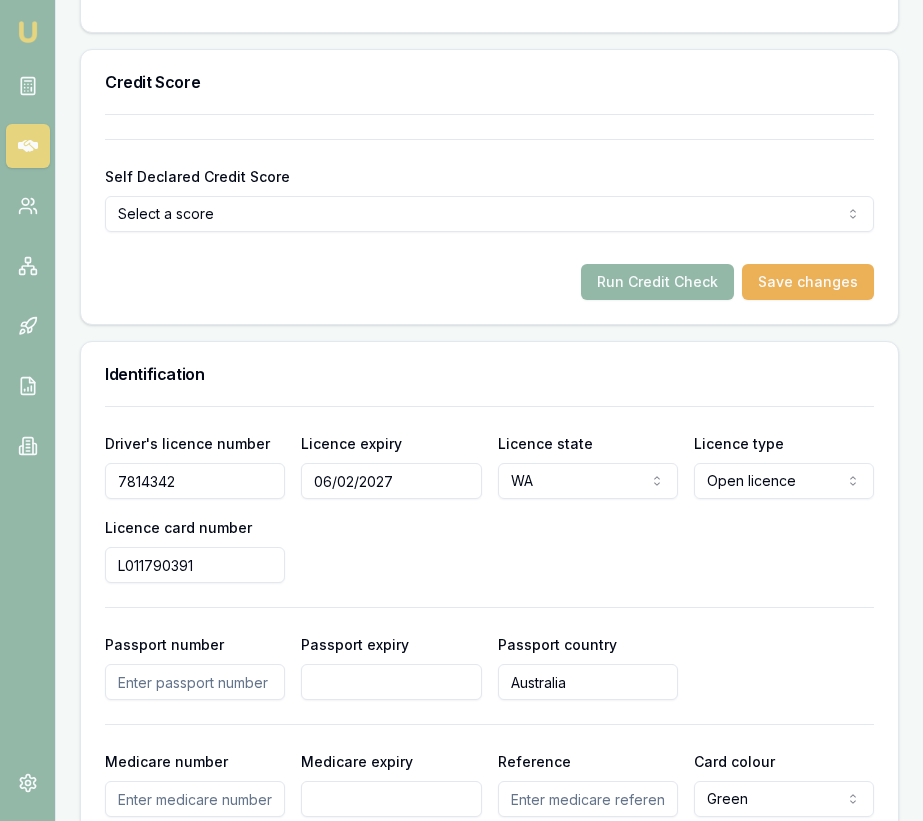 scroll, scrollTop: 1354, scrollLeft: 0, axis: vertical 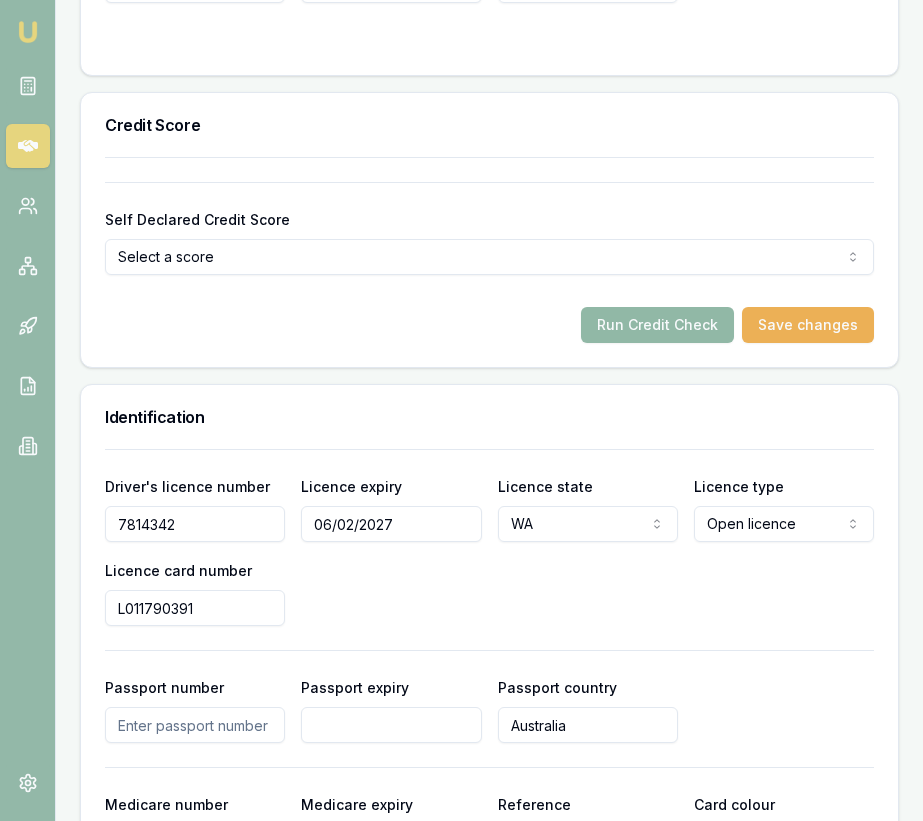 click on "Run Credit Check" at bounding box center (657, 325) 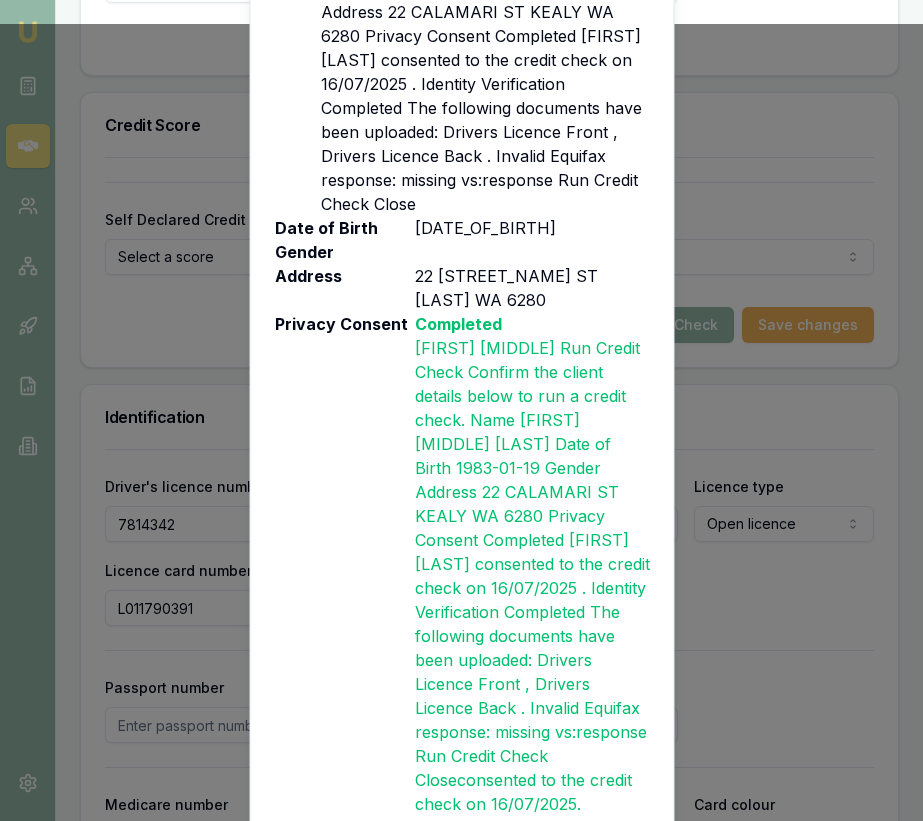 click on "Run Credit Check" at bounding box center [572, 1003] 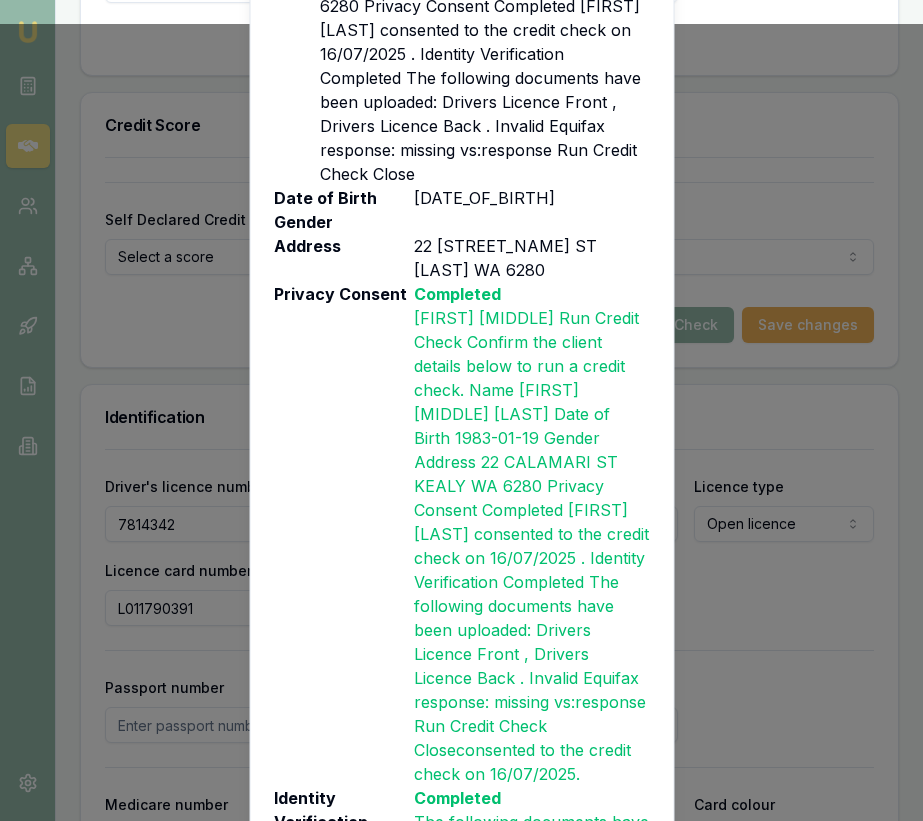 click 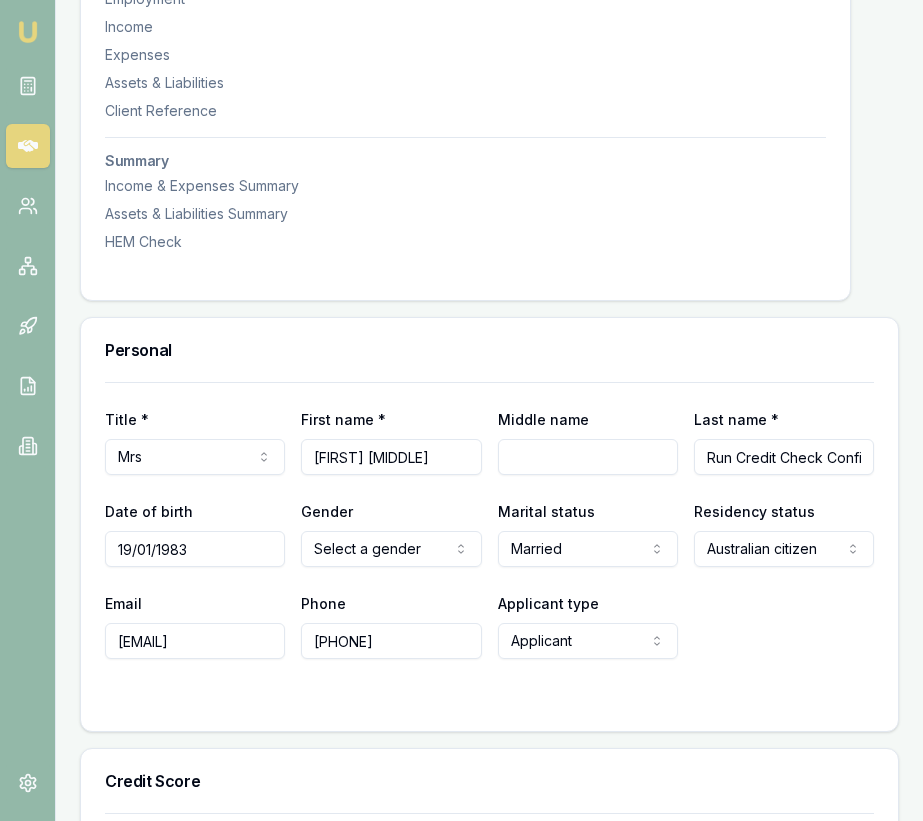 scroll, scrollTop: 699, scrollLeft: 0, axis: vertical 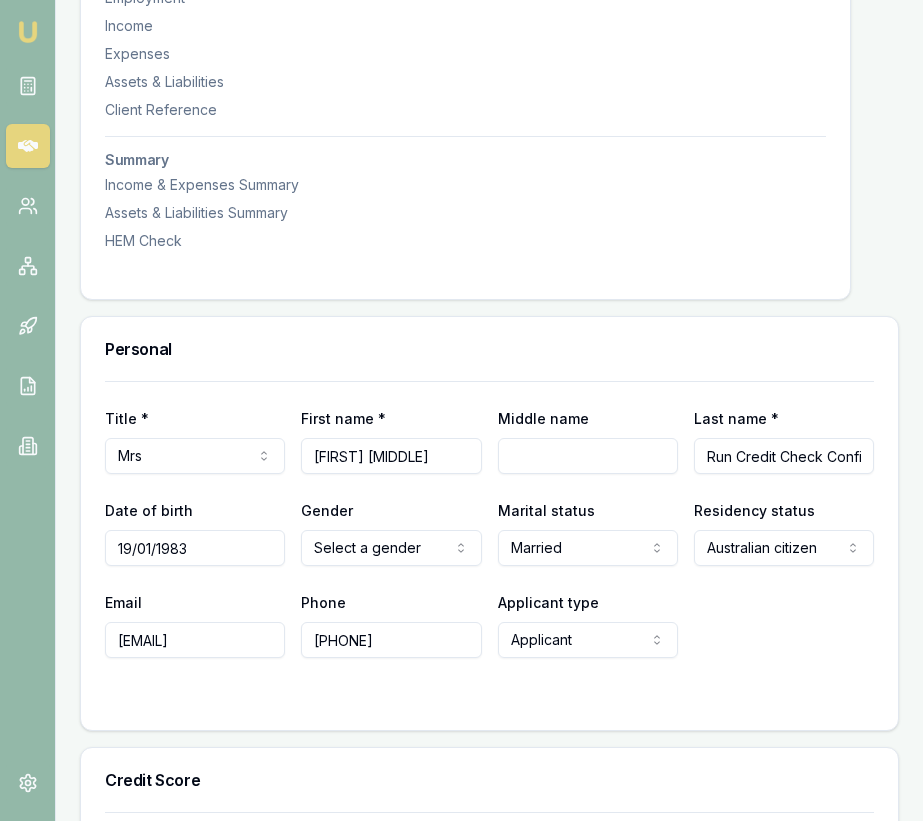click on "[FIRST] [MIDDLE]" at bounding box center (391, 456) 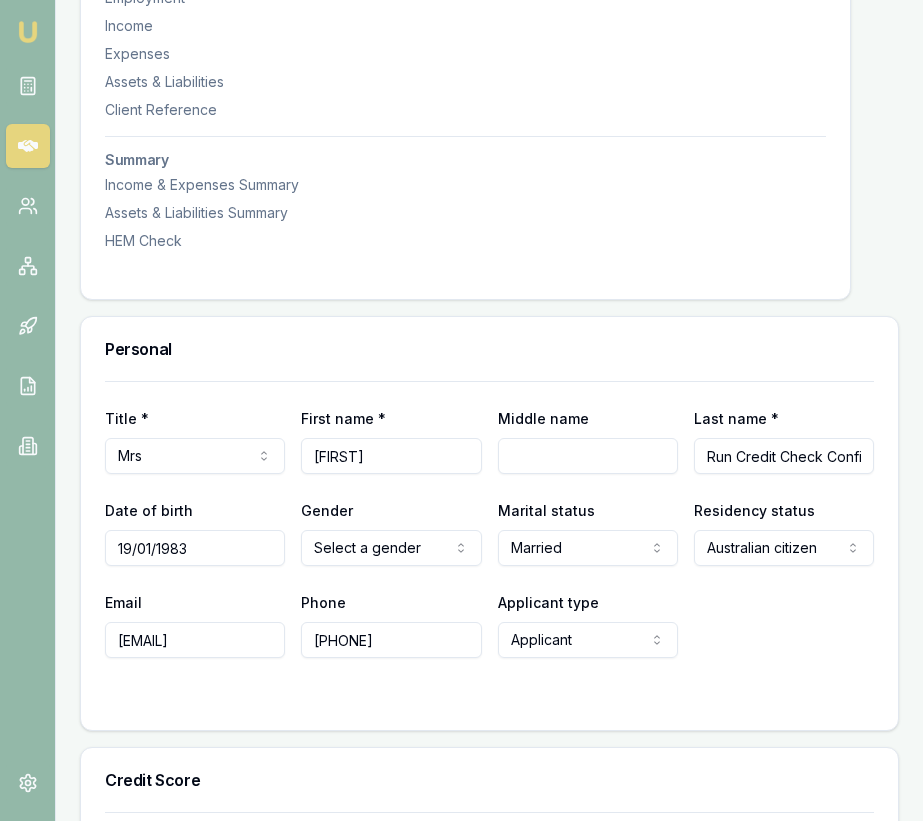 type on "[FIRST]" 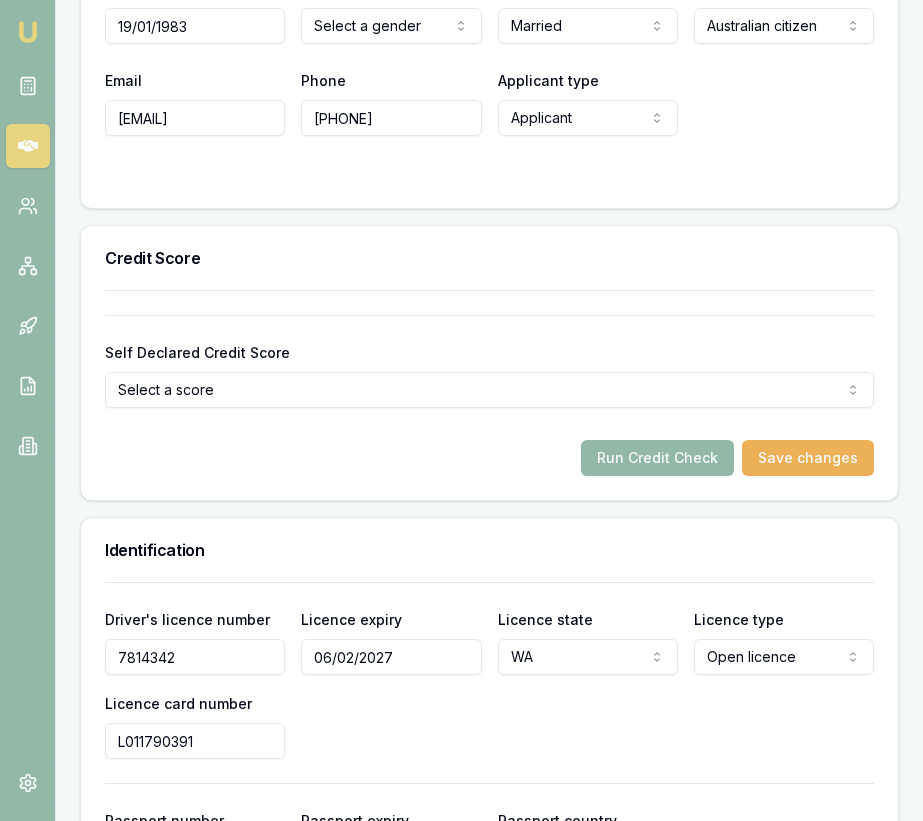 scroll, scrollTop: 1274, scrollLeft: 0, axis: vertical 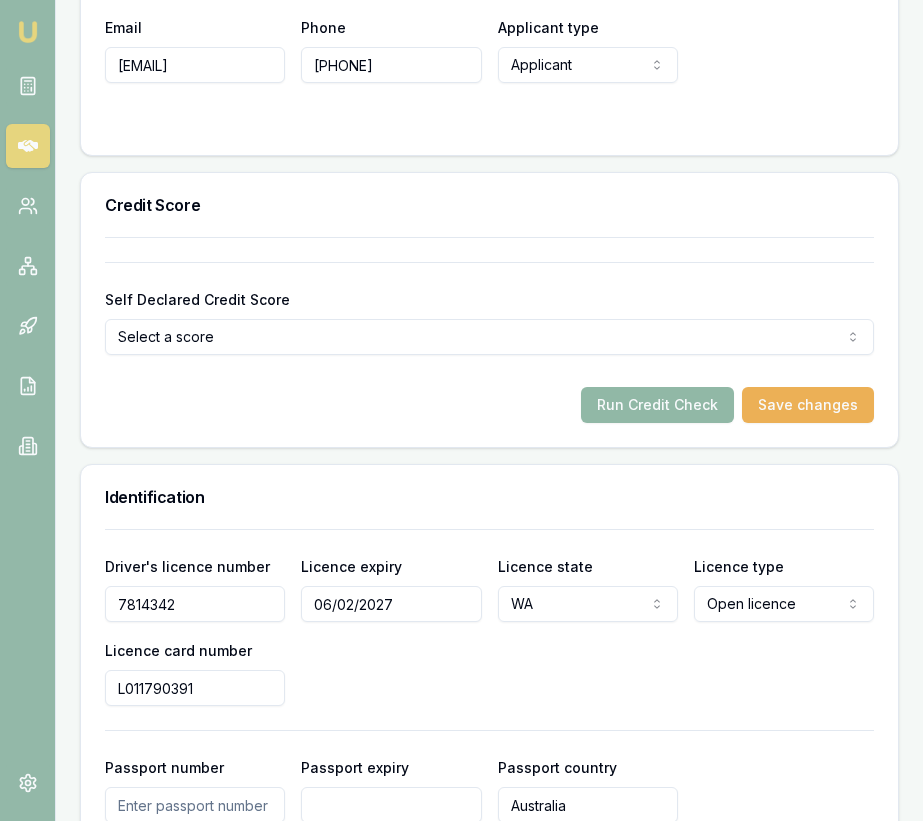 click on "Run Credit Check" at bounding box center [657, 405] 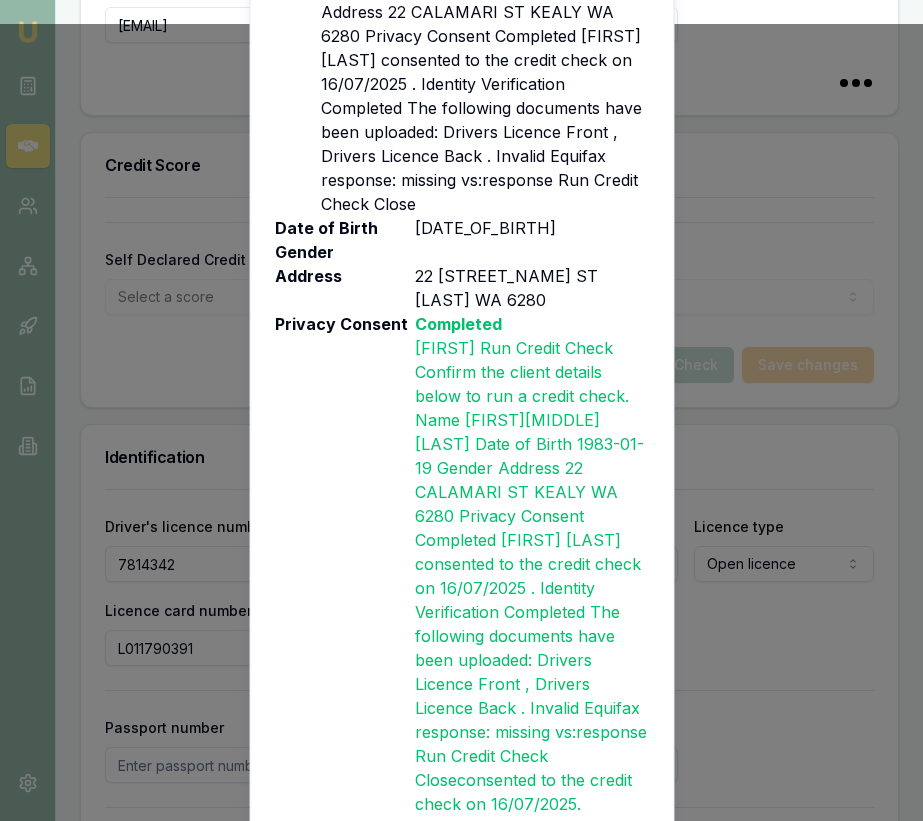 scroll, scrollTop: 1234, scrollLeft: 0, axis: vertical 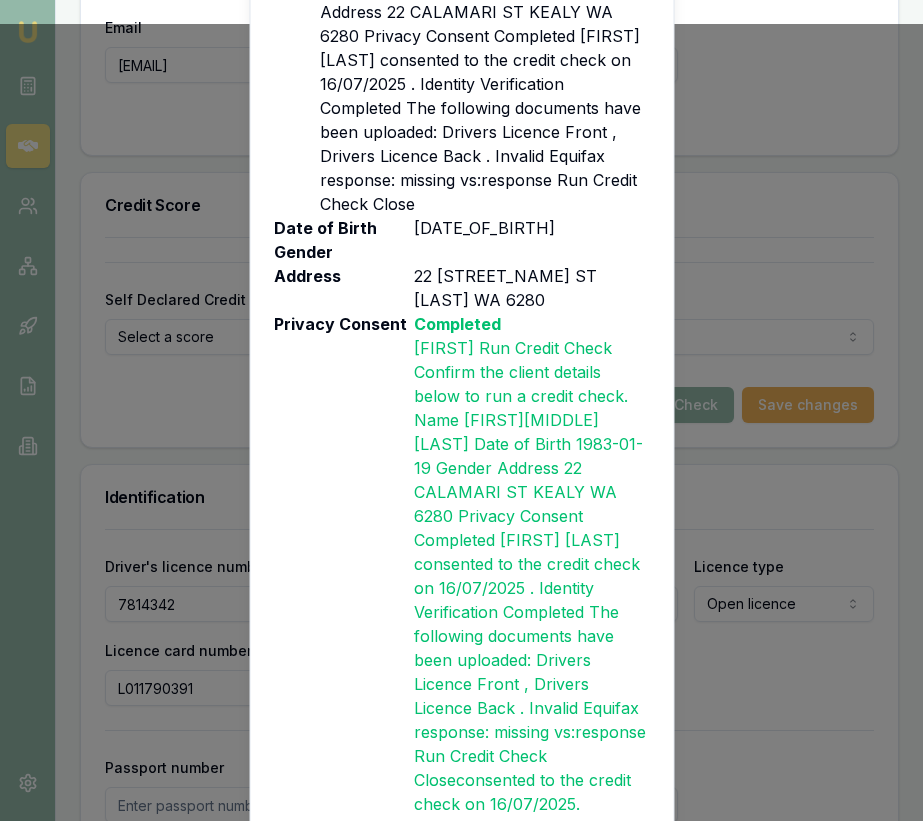 click on "Run Credit Check" at bounding box center [572, 1003] 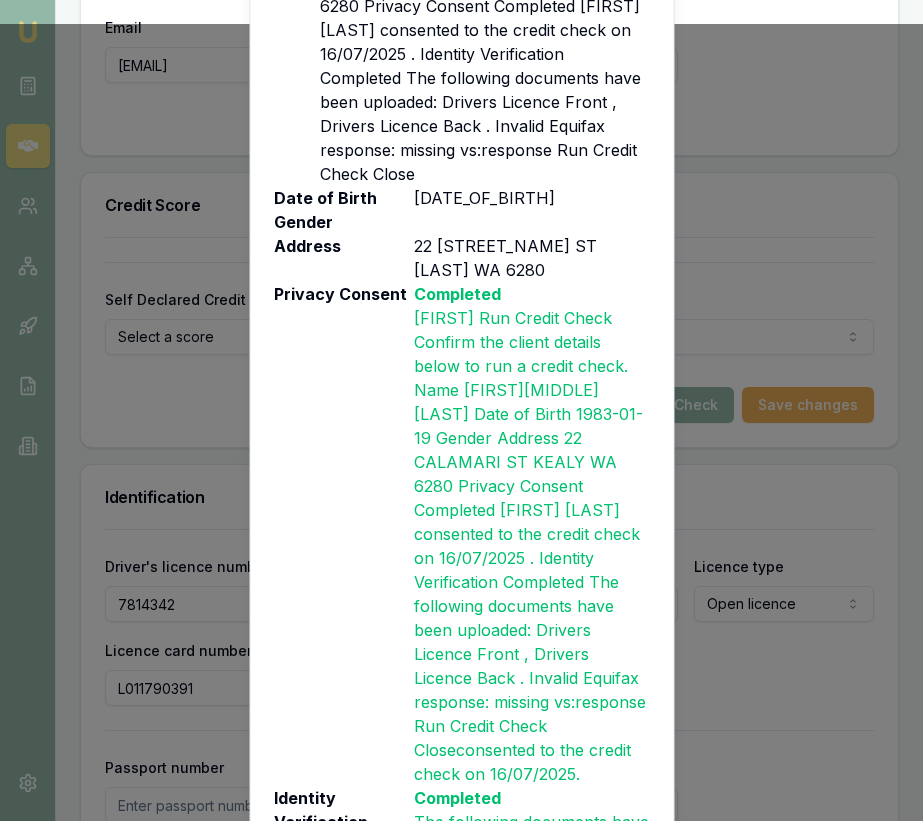 click on "Invalid Equifax response: missing vs:response" at bounding box center (461, 977) 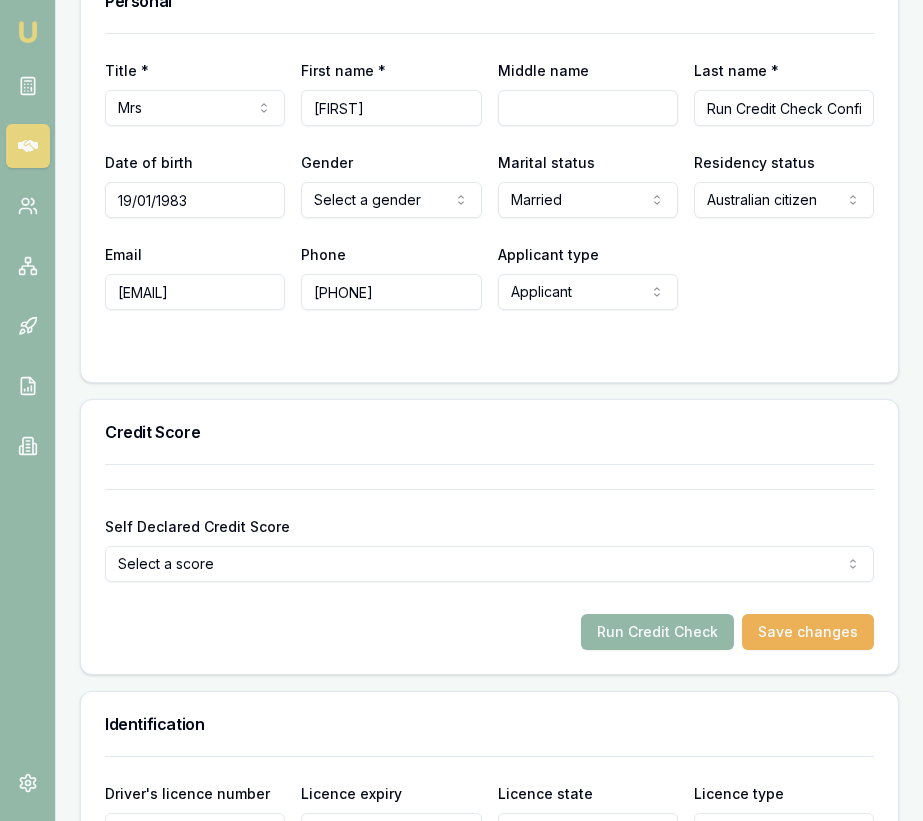 scroll, scrollTop: 1008, scrollLeft: 0, axis: vertical 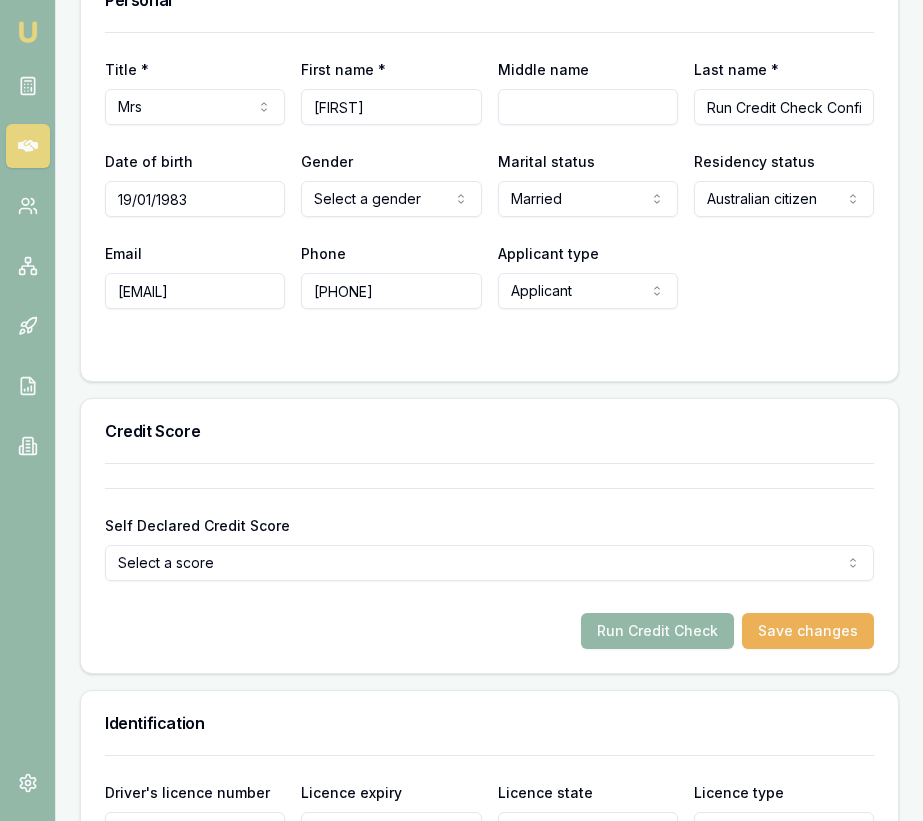 click on "Emu Broker Deals View D-BS52ZXSNAD Eujin Ooi Toggle Menu Customer [FIRST] [LAST] [PHONE] [EMAIL] Finance Summary $30,000 Loan Type: Consumer Asset Asset Type : Passenger Car Deal Dynamics Stage: New Lead Created Age: 1 day ago HEM: Needs More Data Finance Details Applicants Loan Options Lender Submission Applicant Information [FIRST] [LAST] switch Personal Personal Details Credit Score Identification Bank Details Residential Dependants Employment Income Expenses Assets & Liabilities Client Reference Summary Income & Expenses Summary Assets & Liabilities Summary HEM Check Personal Title * Mrs Mr Mrs Miss Ms Dr Prof First name * [FIRST] Middle name  Last name * [LAST] Date of birth 19/01/1983 Gender  Select a gender Male Female Other Not disclosed Marital status  Married Single Married De facto Separated Divorced Widowed Residency status  Australian citizen Australian citizen Permanent resident Temporary resident Visa holder Email [EMAIL] Phone Fair" at bounding box center (461, -598) 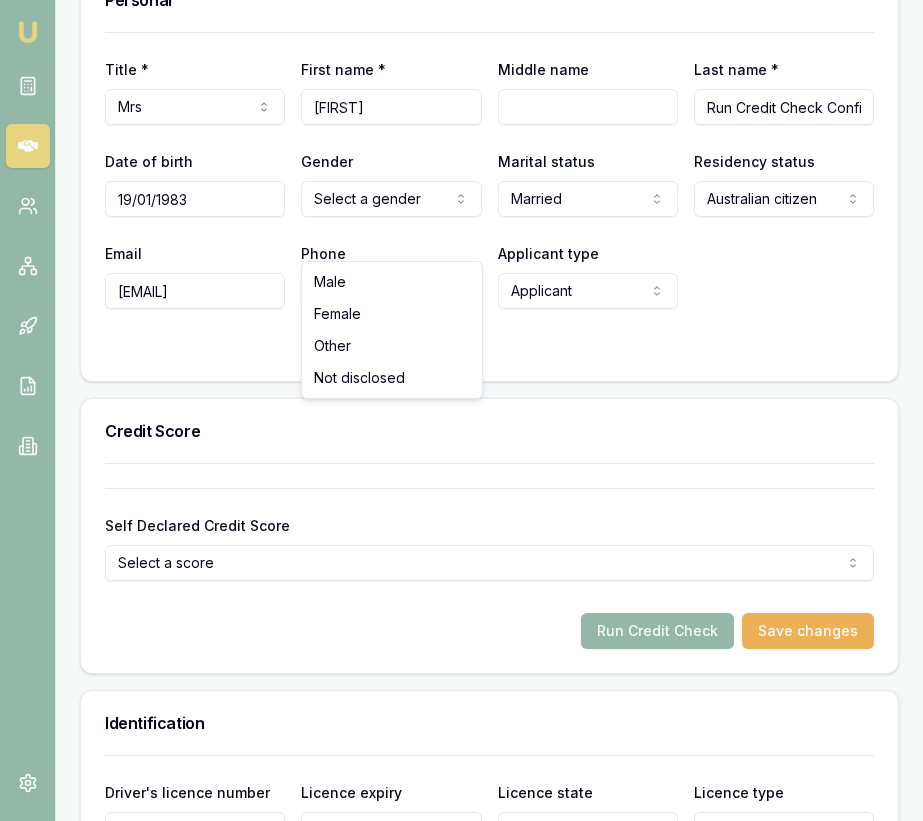 select on "FEMALE" 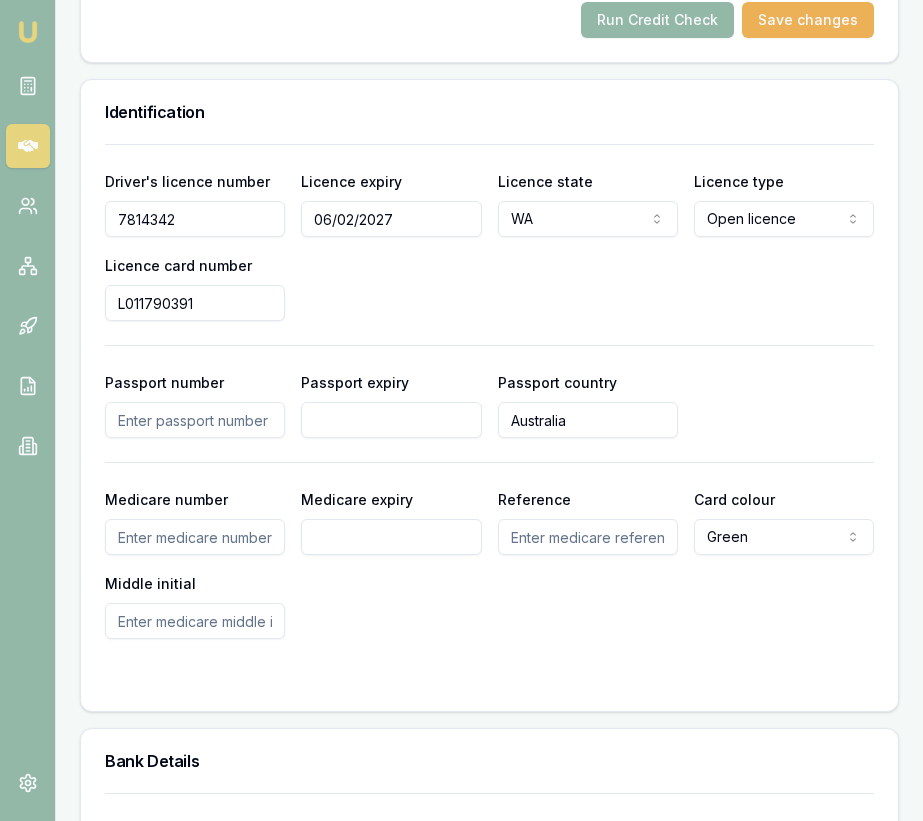 scroll, scrollTop: 1618, scrollLeft: 0, axis: vertical 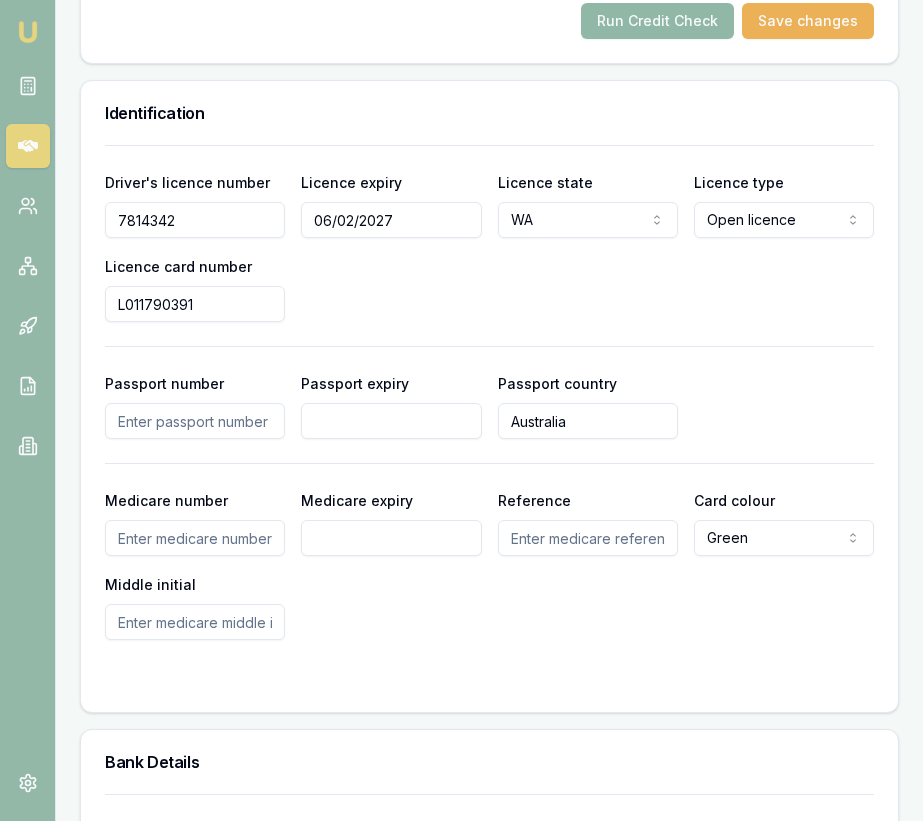 click on "Run Credit Check" at bounding box center [657, 21] 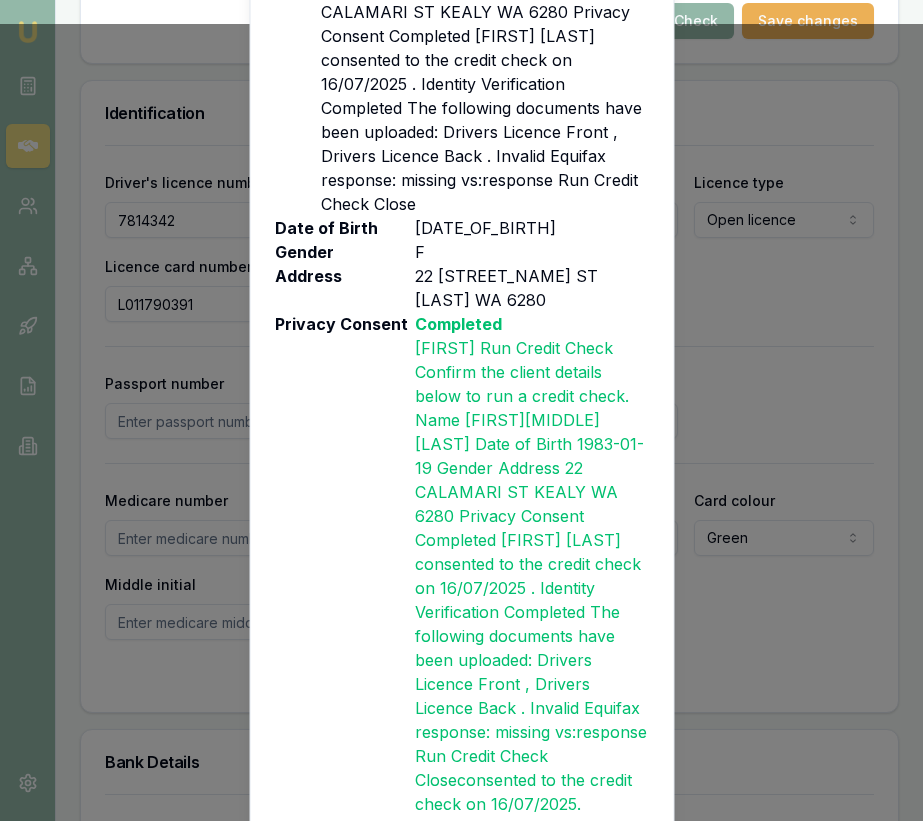 click on "Run Credit Check" at bounding box center [572, 1003] 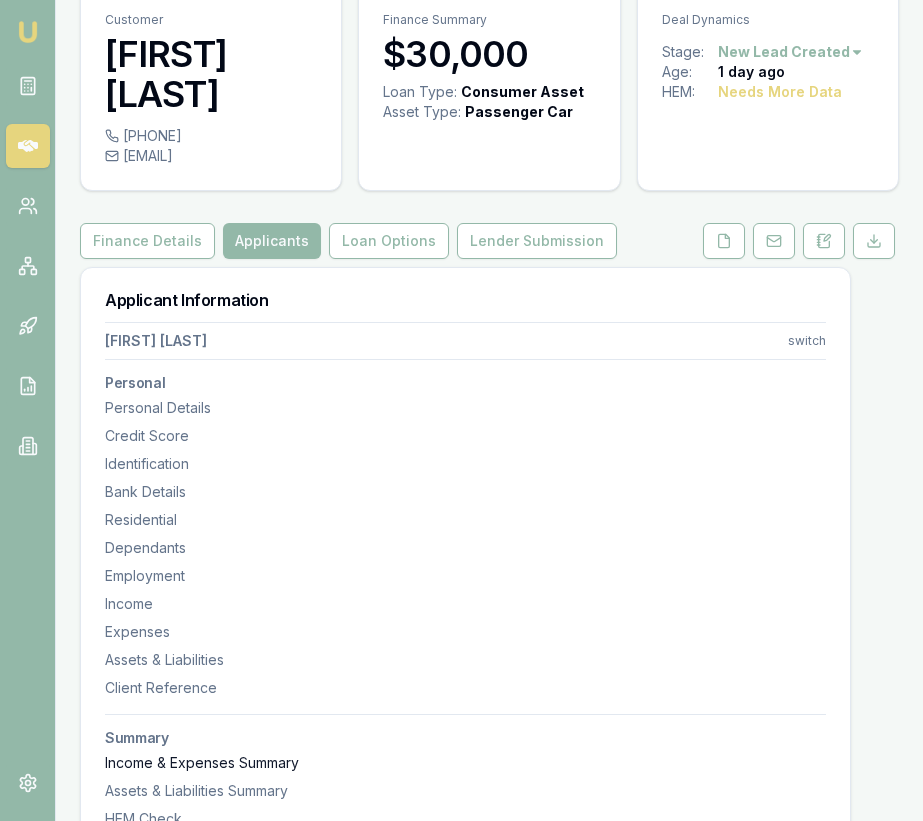 scroll, scrollTop: 0, scrollLeft: 0, axis: both 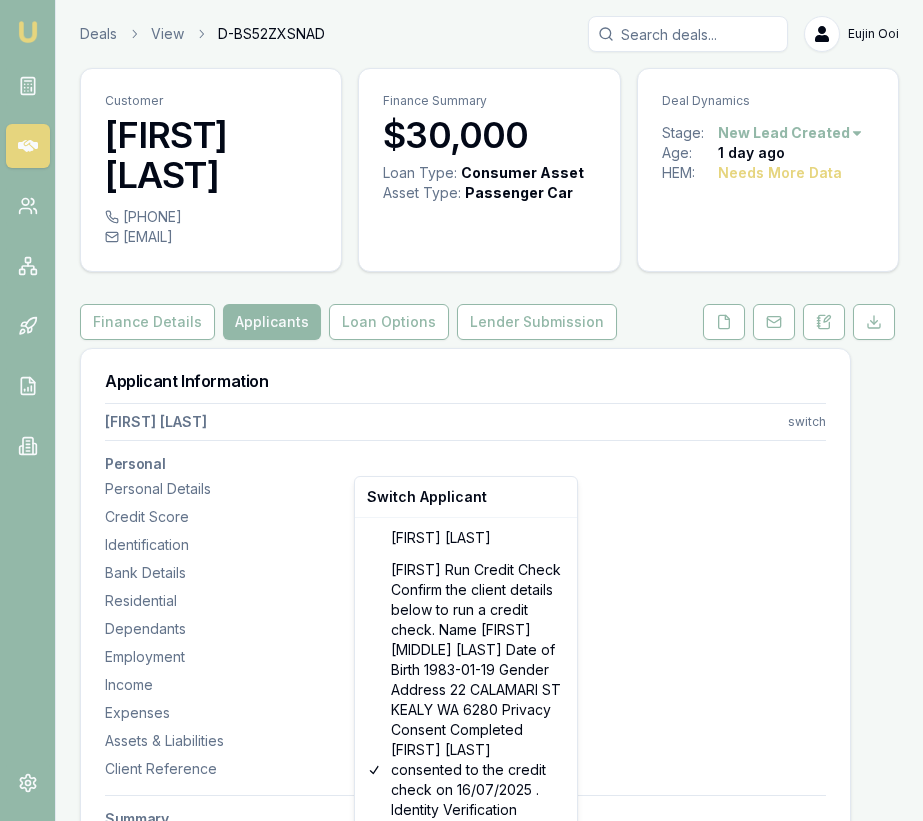 click on "Emu Broker Deals View D-BS52ZXSNAD Eujin Ooi Toggle Menu Customer [FIRST] [LAST] [PHONE] [EMAIL] Finance Summary $30,000 Loan Type: Consumer Asset Asset Type : Passenger Car Deal Dynamics Stage: New Lead Created Age: 1 day ago HEM: Needs More Data Finance Details Applicants Loan Options Lender Submission Applicant Information [FIRST] [LAST] switch Personal Personal Details Credit Score Identification Bank Details Residential Dependants Employment Income Expenses Assets & Liabilities Client Reference Summary Income & Expenses Summary Assets & Liabilities Summary HEM Check Personal Title * [FIRST] Middle name  Last name * [LAST] Date of birth 19/01/1983 Gender  Female Male Female Other Not disclosed Marital status  Married Single Married De facto Separated Divorced Widowed Residency status  Australian citizen Australian citizen Permanent resident Temporary resident Visa holder Email [EMAIL] Phone [PHONE] (" at bounding box center (461, 410) 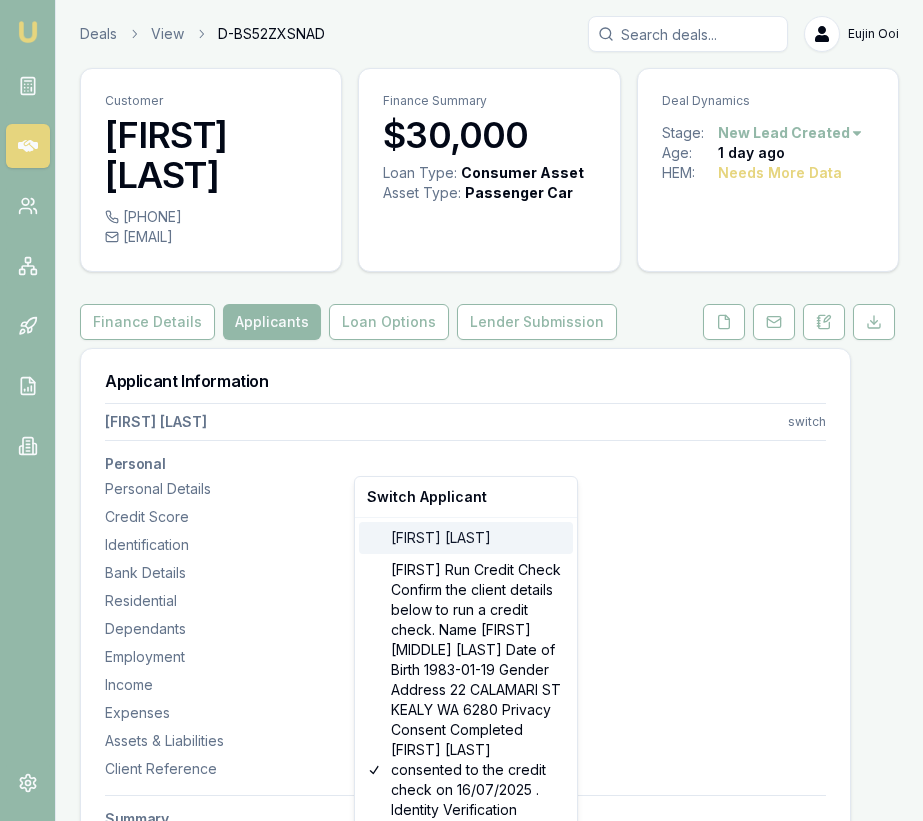 click on "[FIRST]   [LAST]" at bounding box center (466, 538) 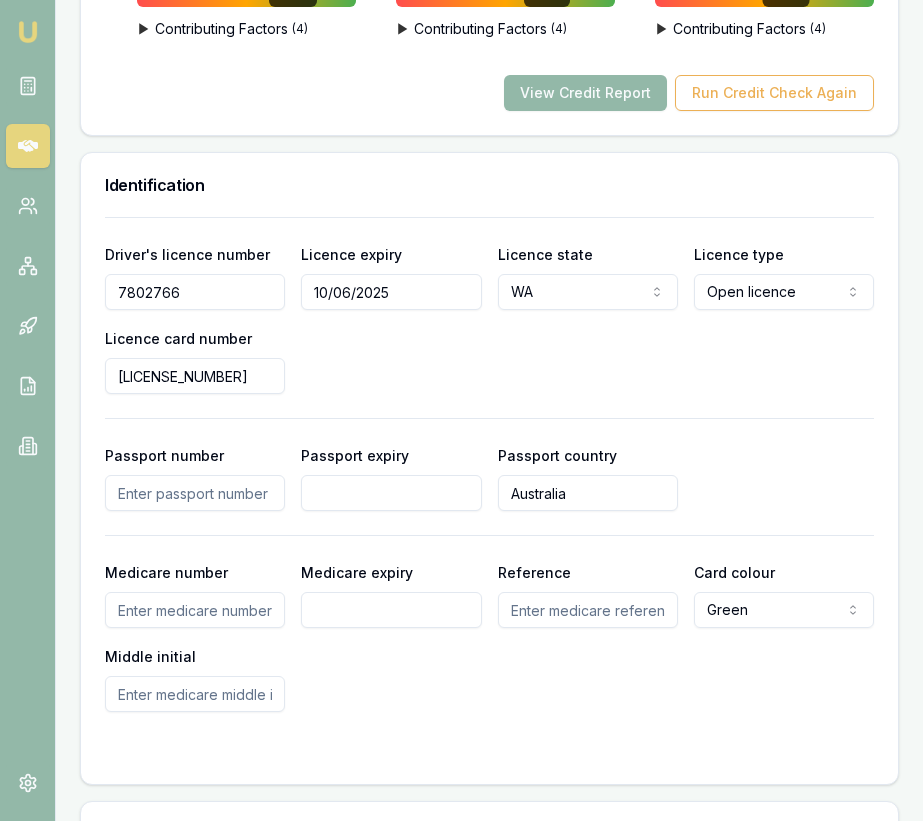 scroll, scrollTop: 1548, scrollLeft: 0, axis: vertical 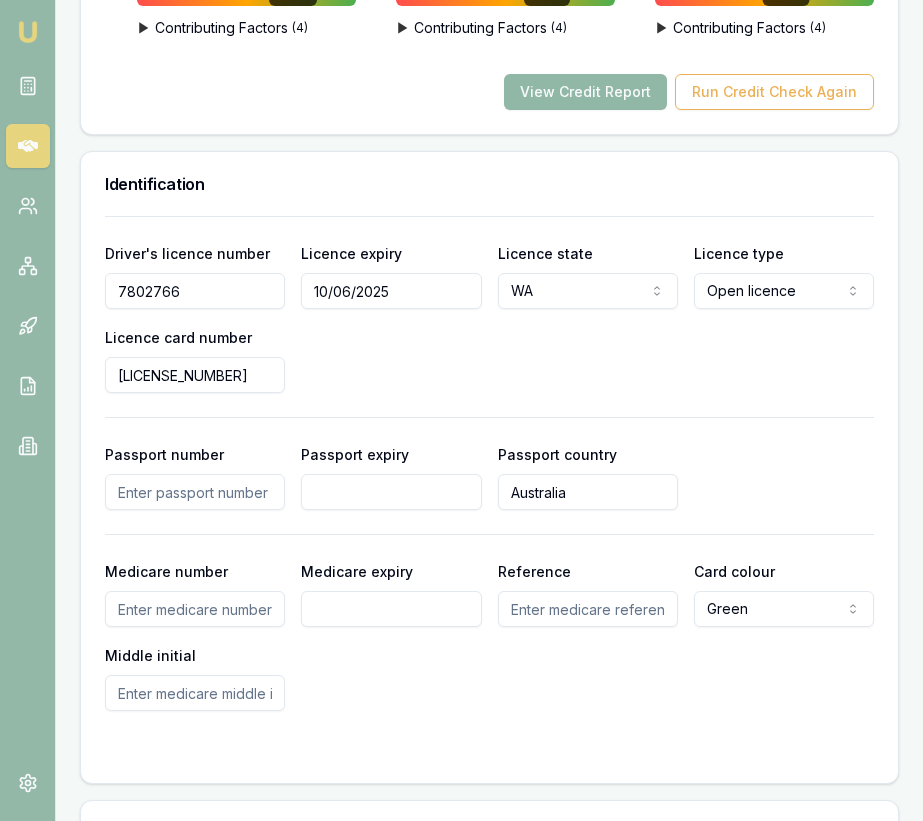 click on "View Credit Report" at bounding box center (585, 92) 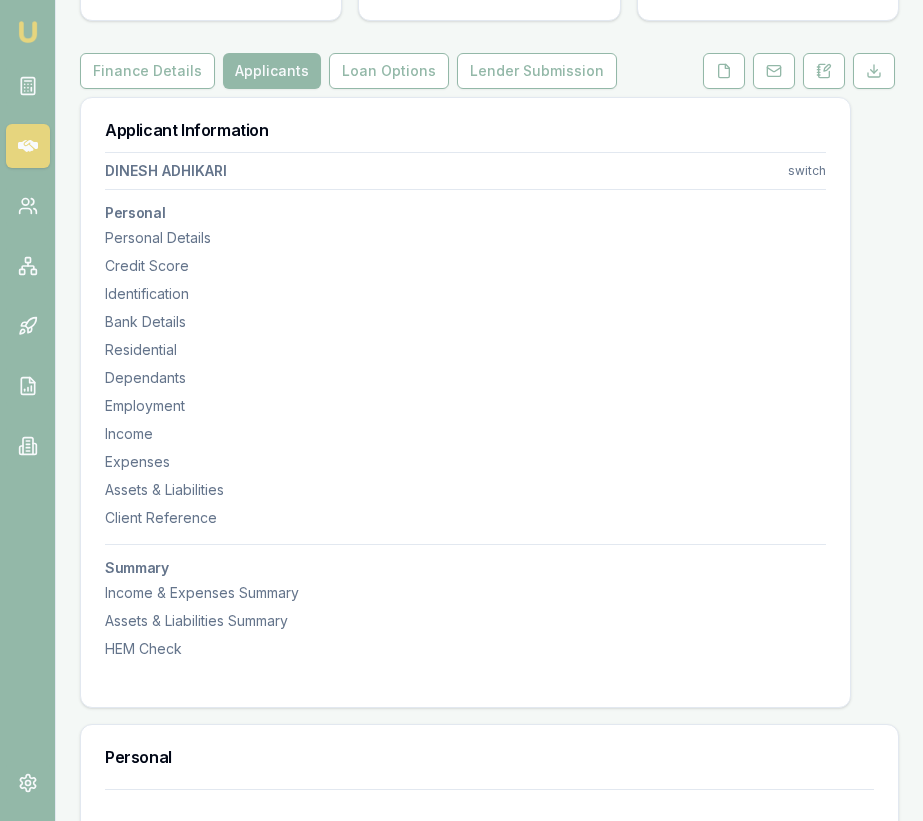 scroll, scrollTop: 0, scrollLeft: 0, axis: both 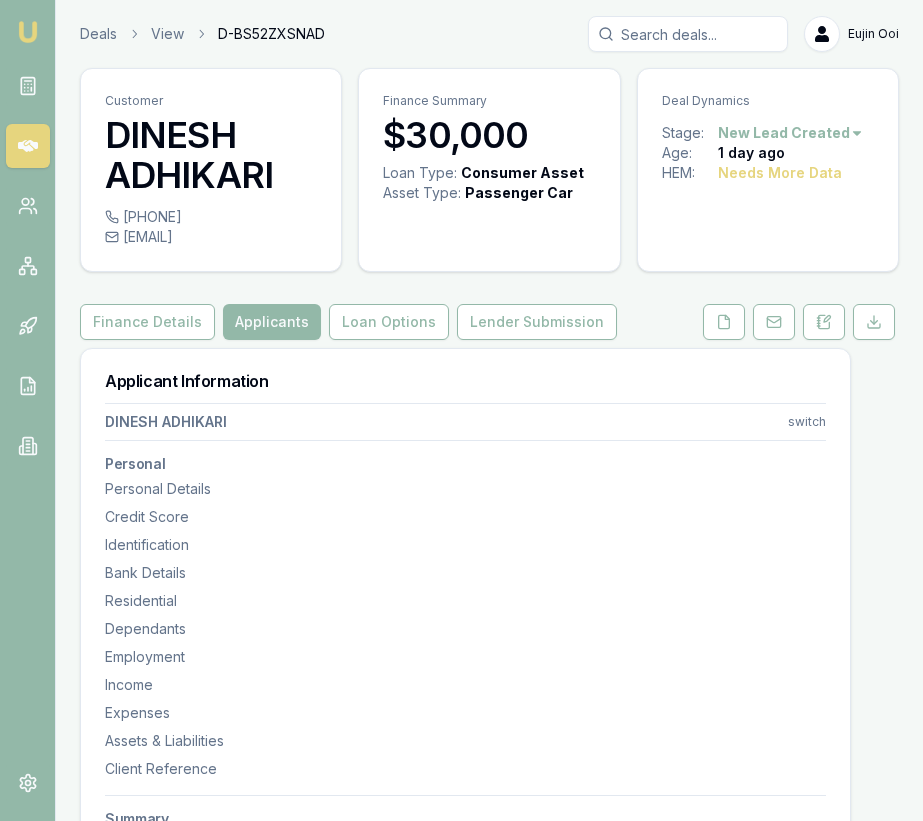 click on "Emu Broker Deals View D-BS52ZXSNAD Eujin Ooi Toggle Menu Customer [FIRST] [LAST] [PHONE] [EMAIL] Finance Summary $30,000 Loan Type: Consumer Asset Asset Type : Passenger Car Deal Dynamics Stage: New Lead Created Age: 1 day ago HEM: Needs More Data Finance Details Applicants Loan Options Lender Submission Applicant Information [FIRST] [LAST] switch Personal Personal Details Credit Score Identification Bank Details Residential Dependants Employment Income Expenses Assets & Liabilities Client Reference Summary Income & Expenses Summary Assets & Liabilities Summary HEM Check Personal Title * Select a title Mr Mrs Miss Ms Dr Prof First name * [FIRST] Middle name  Last name * [LAST] Date of birth 19/01/1983 Gender  Male Male Female Other Not disclosed Marital status  Married Single Married De facto Separated Divorced Widowed Residency status  Australian citizen Australian citizen Permanent resident Temporary resident Visa holder Email [EMAIL] Phone [PHONE] Applicant 800" at bounding box center (461, 410) 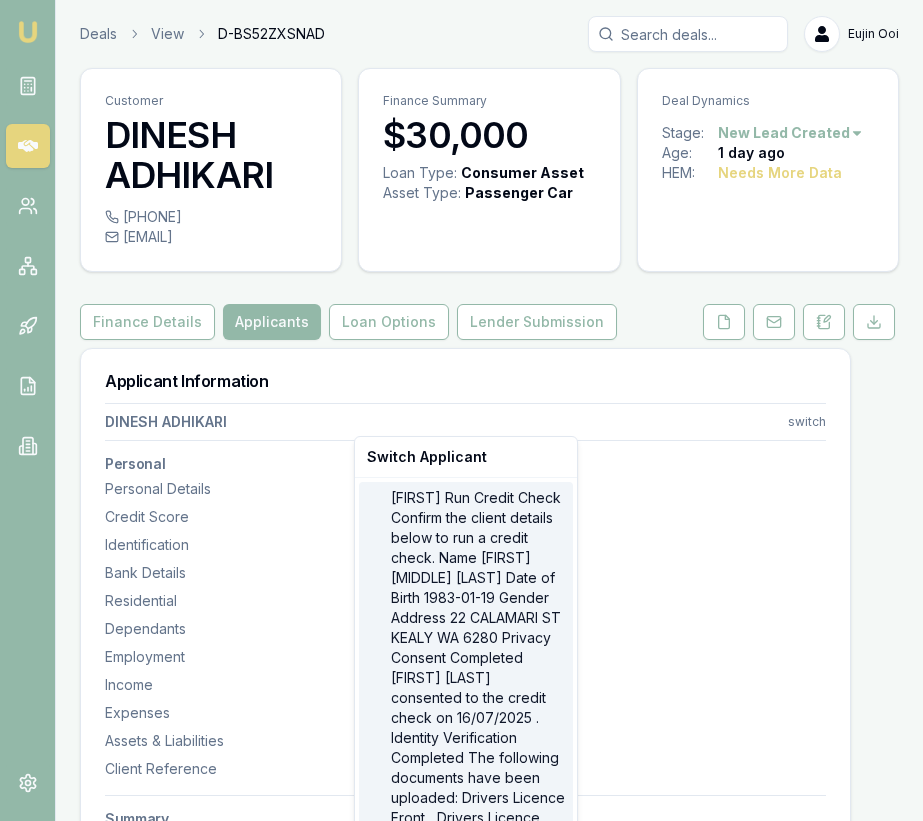 click on "[FIRST]   [LAST]" at bounding box center (466, 698) 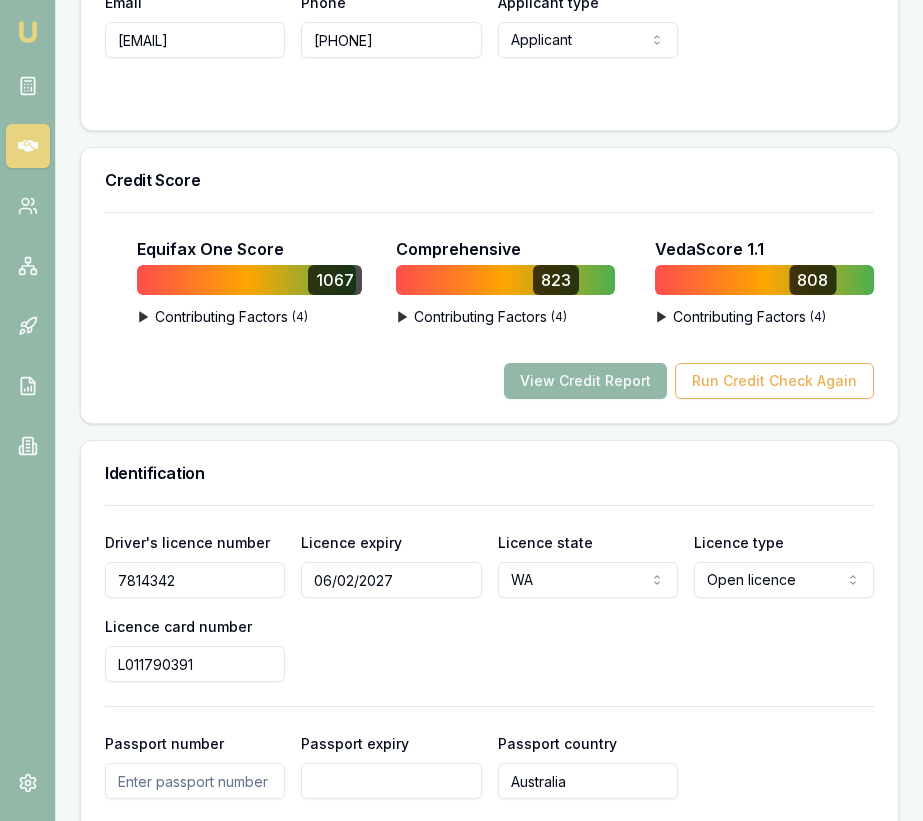 scroll, scrollTop: 1252, scrollLeft: 0, axis: vertical 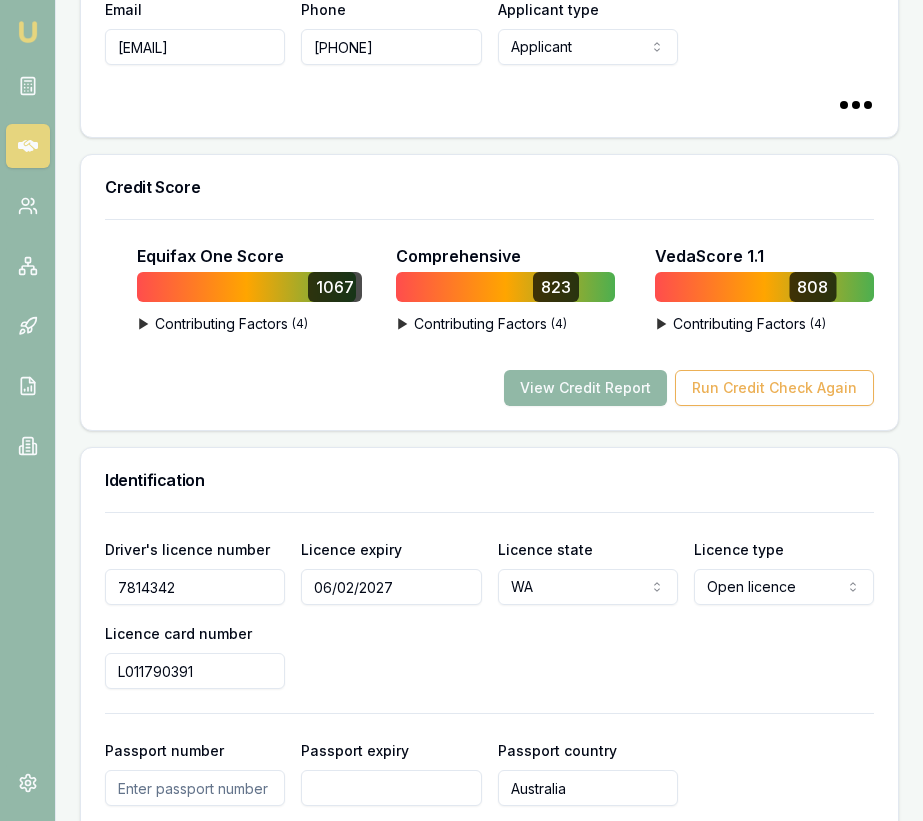 click on "View Credit Report" at bounding box center [585, 388] 